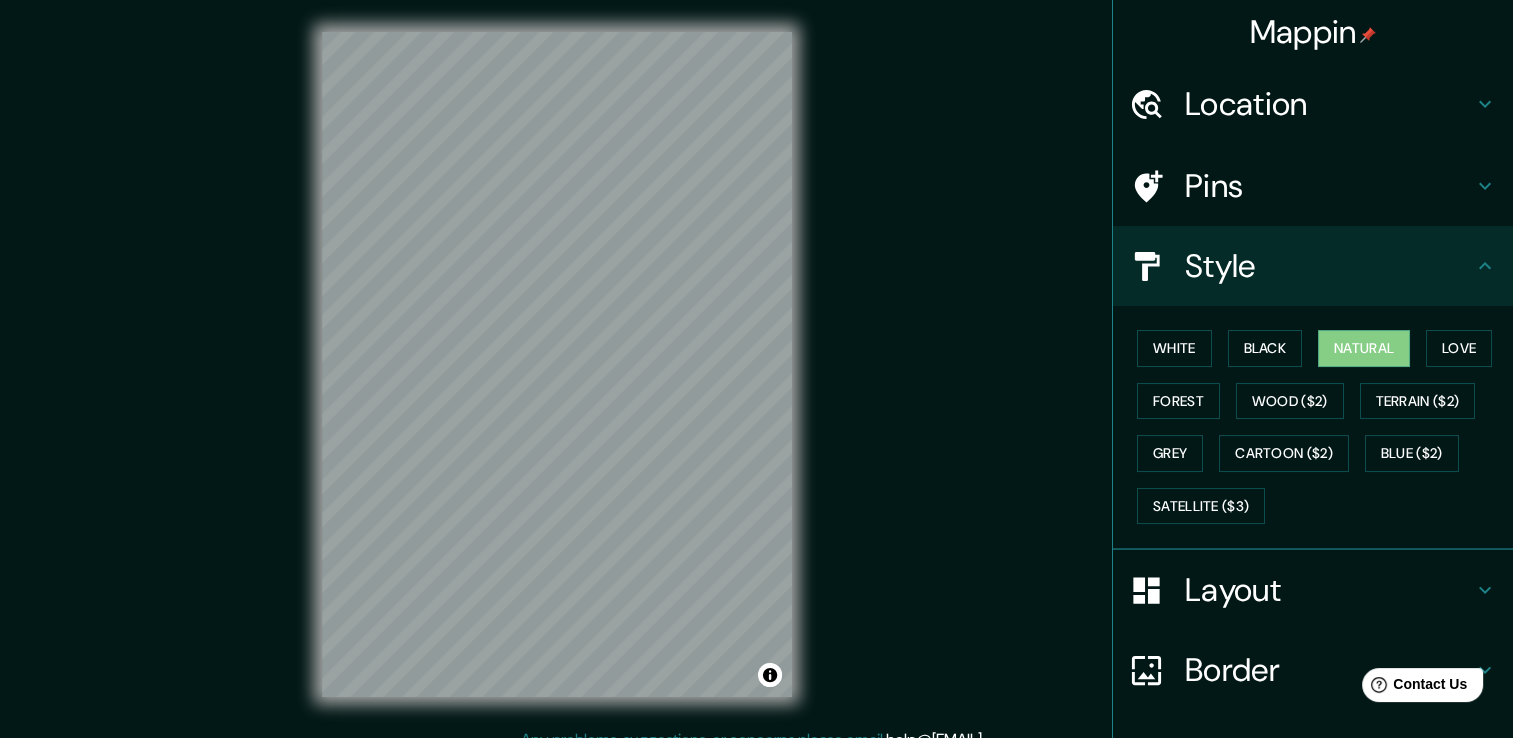 scroll, scrollTop: 0, scrollLeft: 0, axis: both 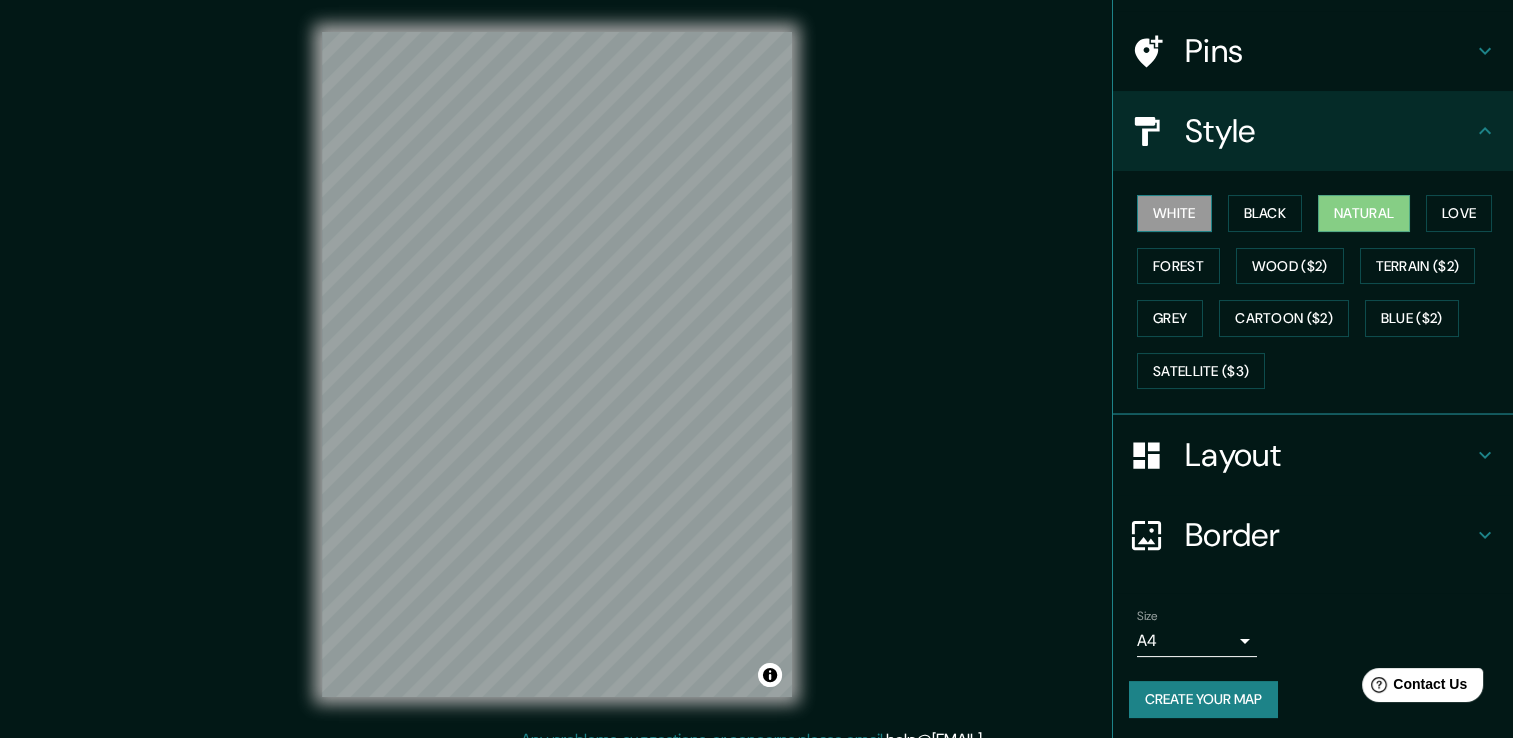 click on "White" at bounding box center (1174, 213) 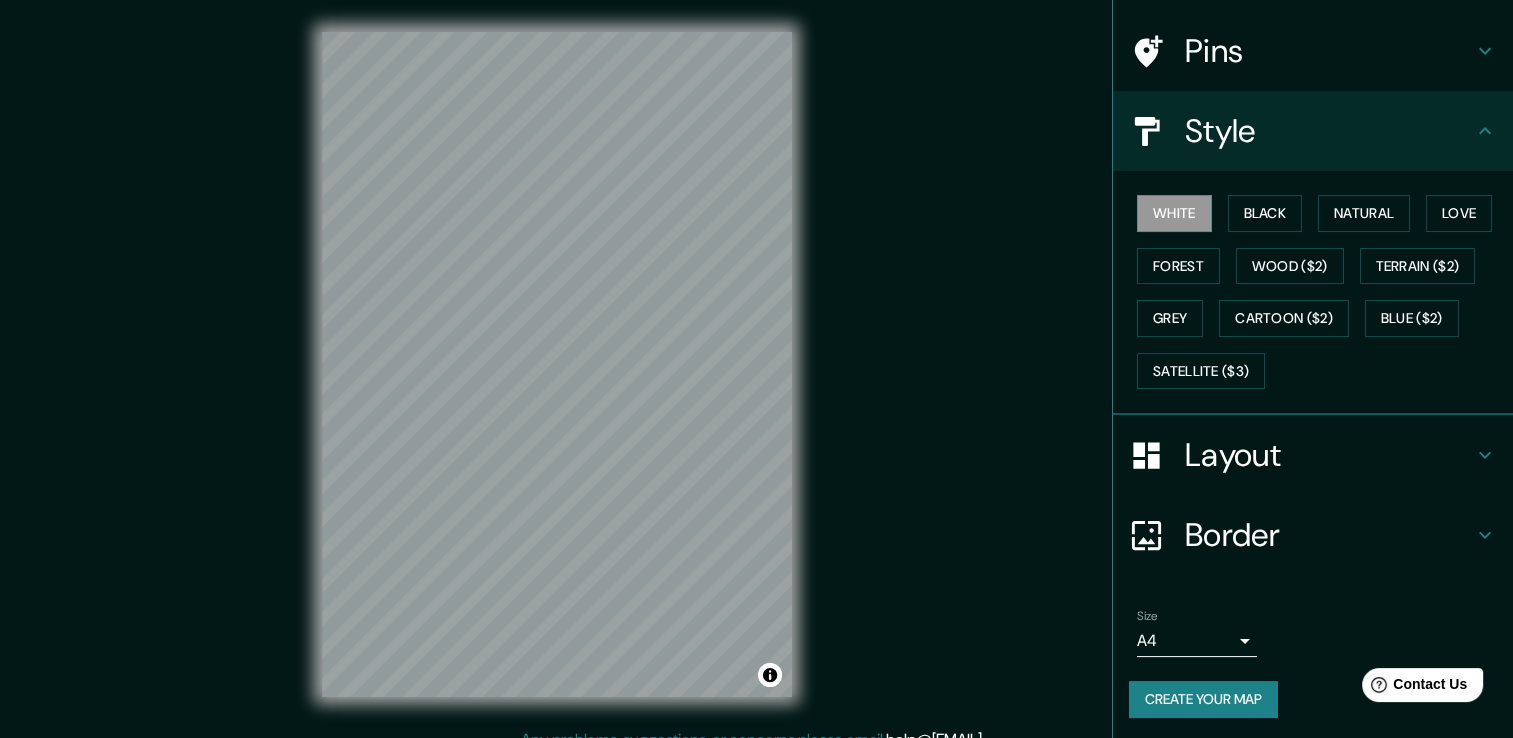 drag, startPoint x: 1369, startPoint y: 219, endPoint x: 1357, endPoint y: 231, distance: 16.970562 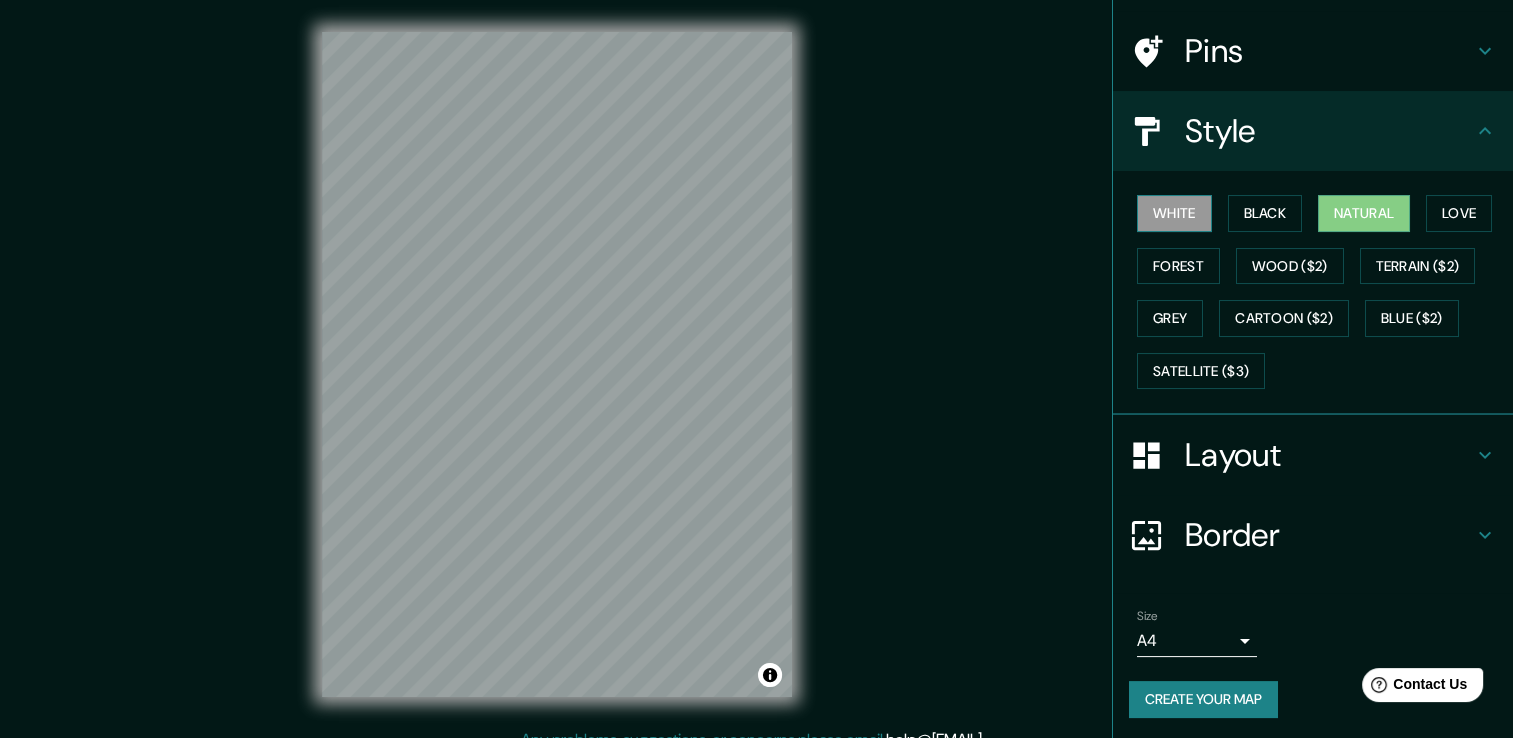 click on "White" at bounding box center [1174, 213] 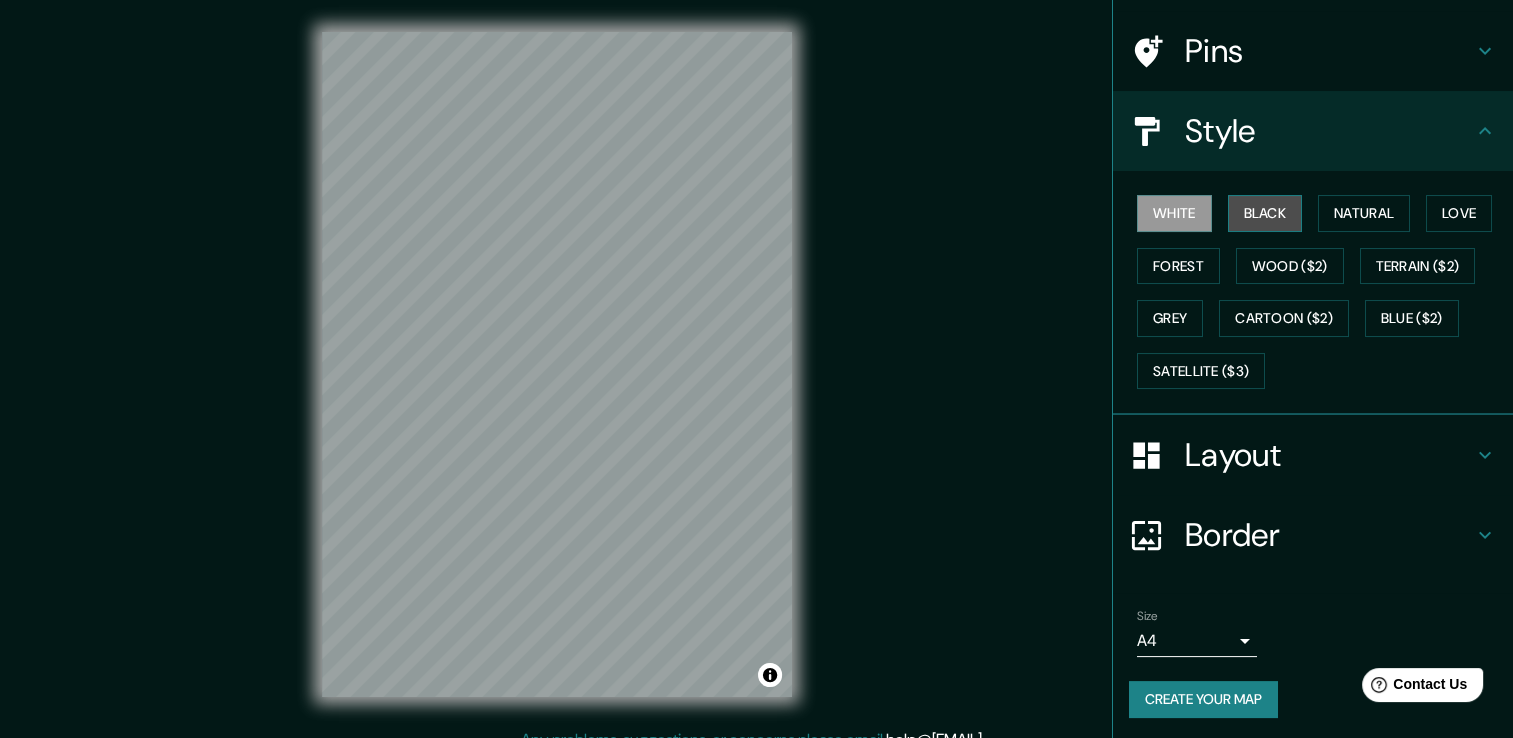 click on "Black" at bounding box center [1265, 213] 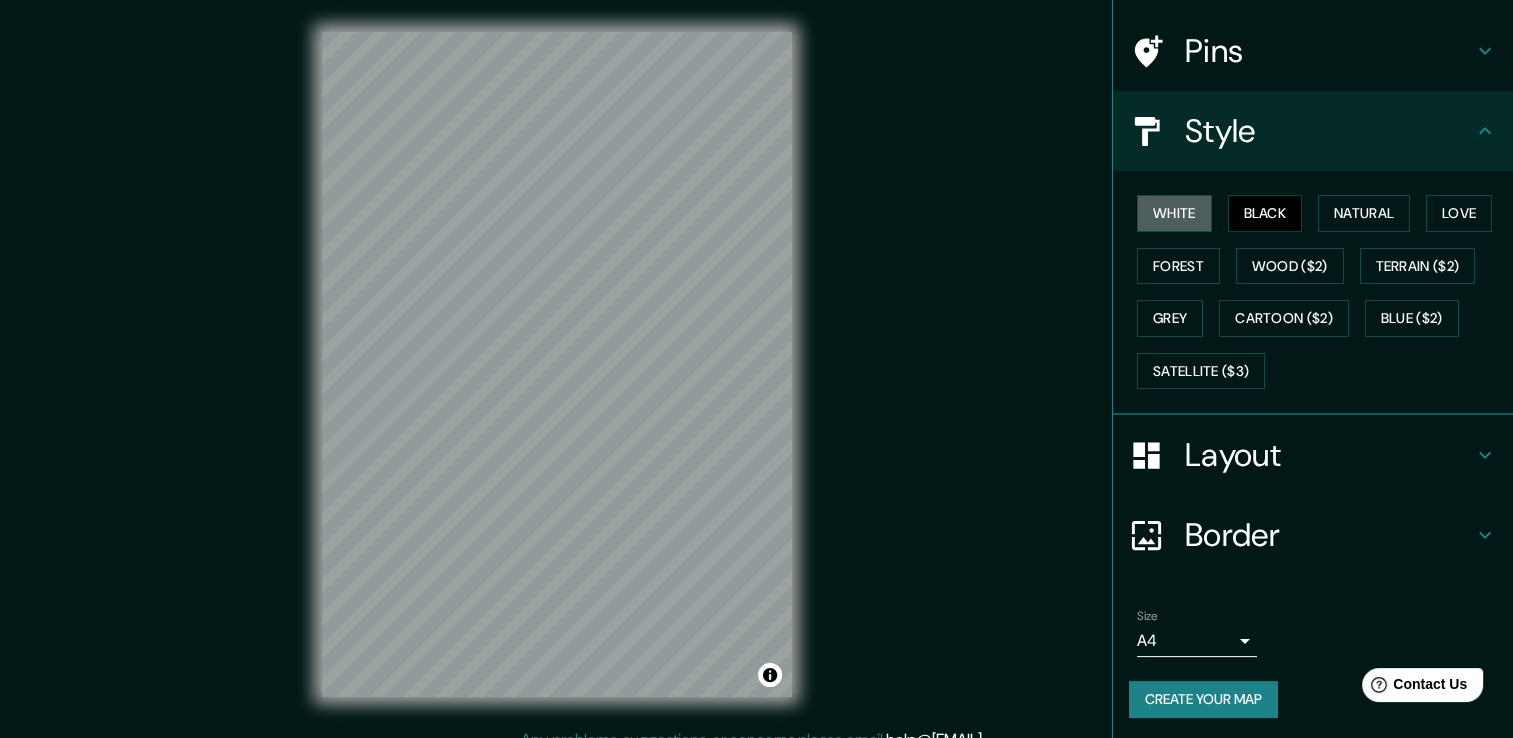 drag, startPoint x: 1181, startPoint y: 199, endPoint x: 1150, endPoint y: 230, distance: 43.840622 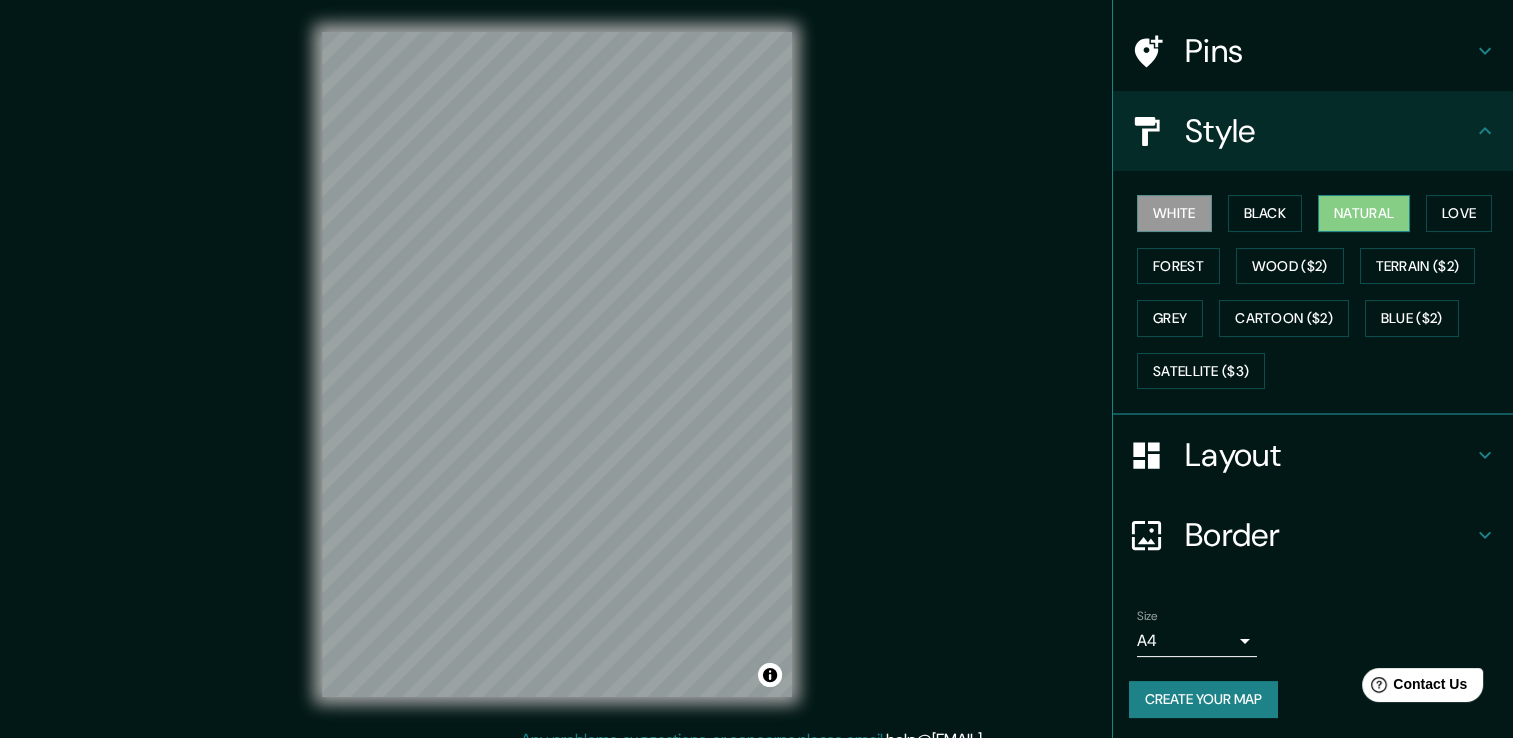 click on "Natural" at bounding box center [1364, 213] 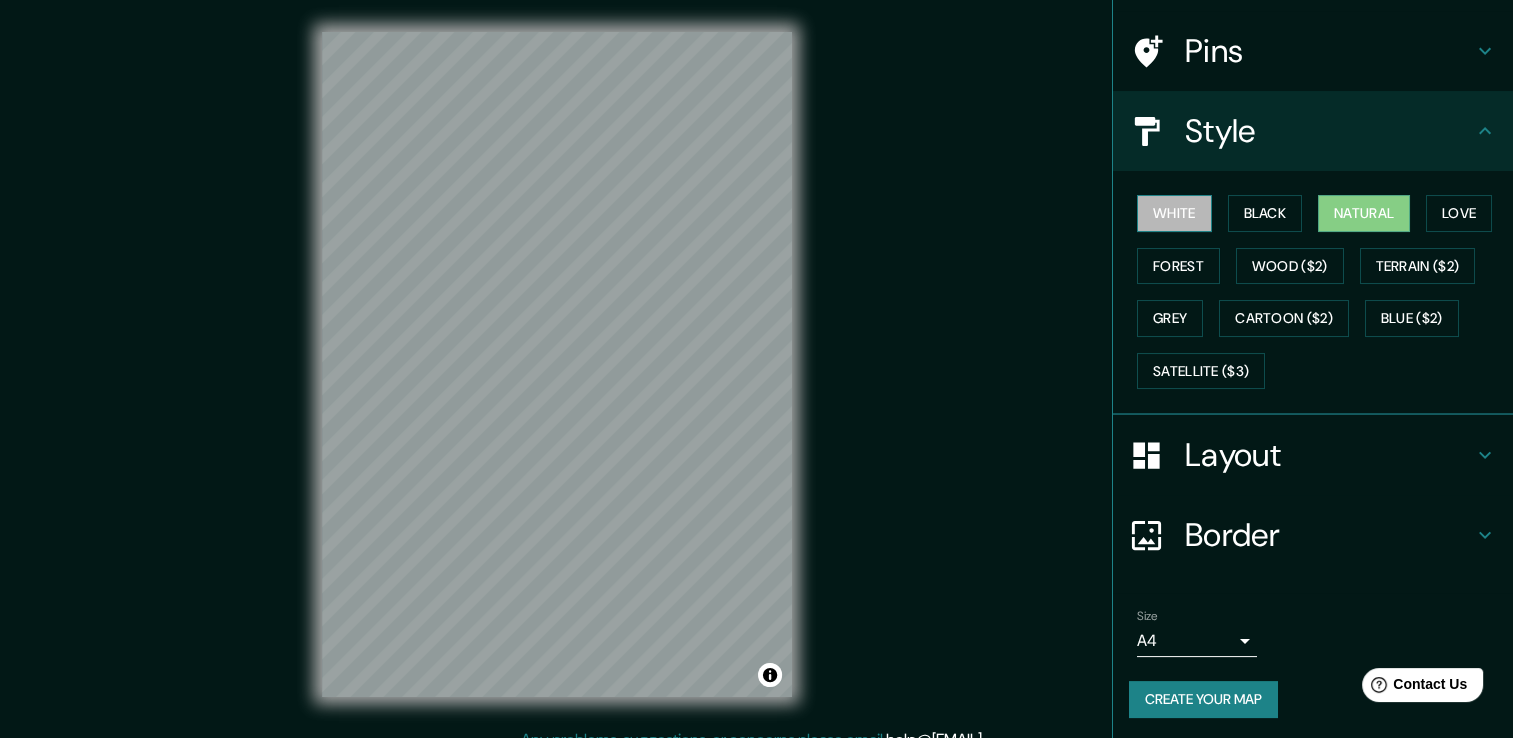 click on "White" at bounding box center [1174, 213] 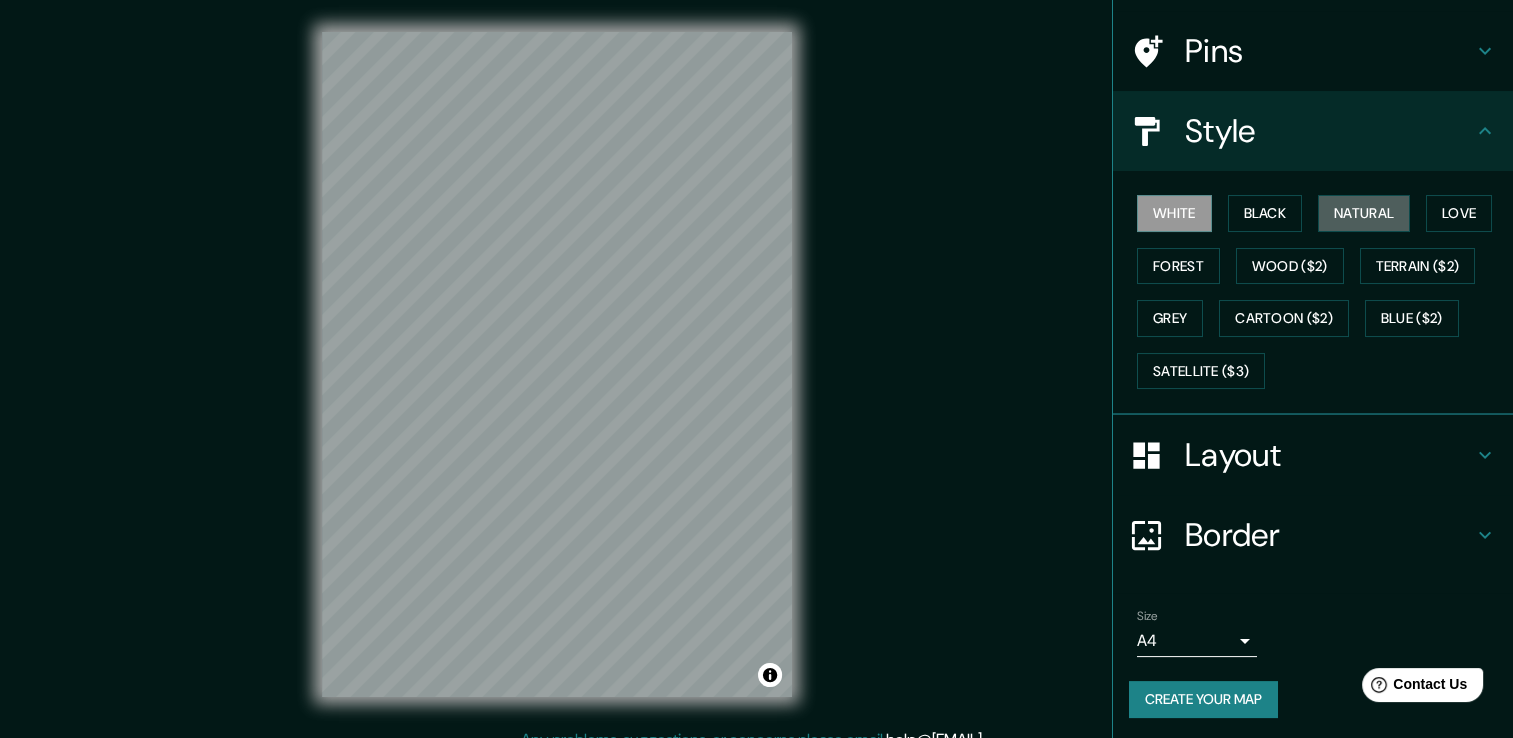 drag, startPoint x: 1363, startPoint y: 214, endPoint x: 1330, endPoint y: 230, distance: 36.67424 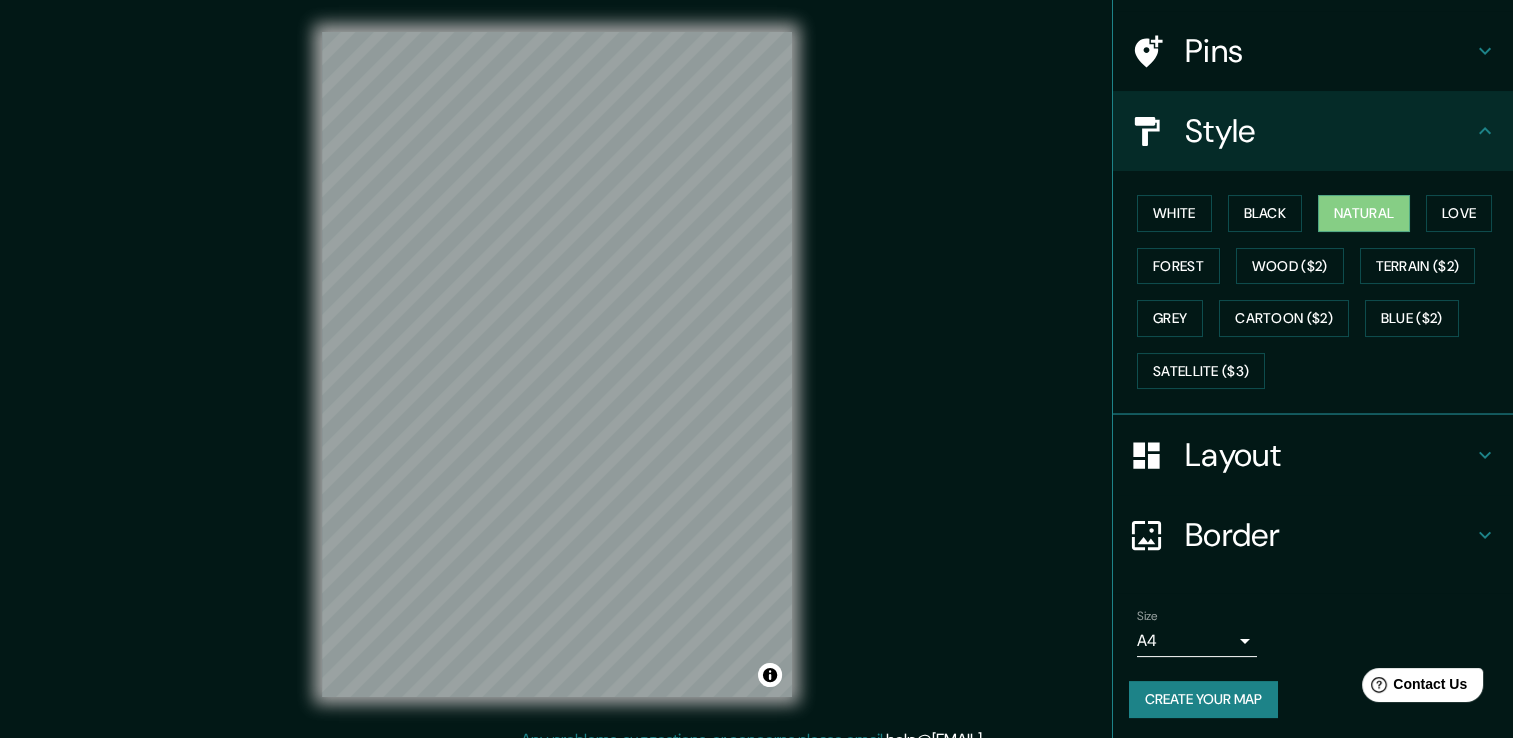 scroll, scrollTop: 0, scrollLeft: 0, axis: both 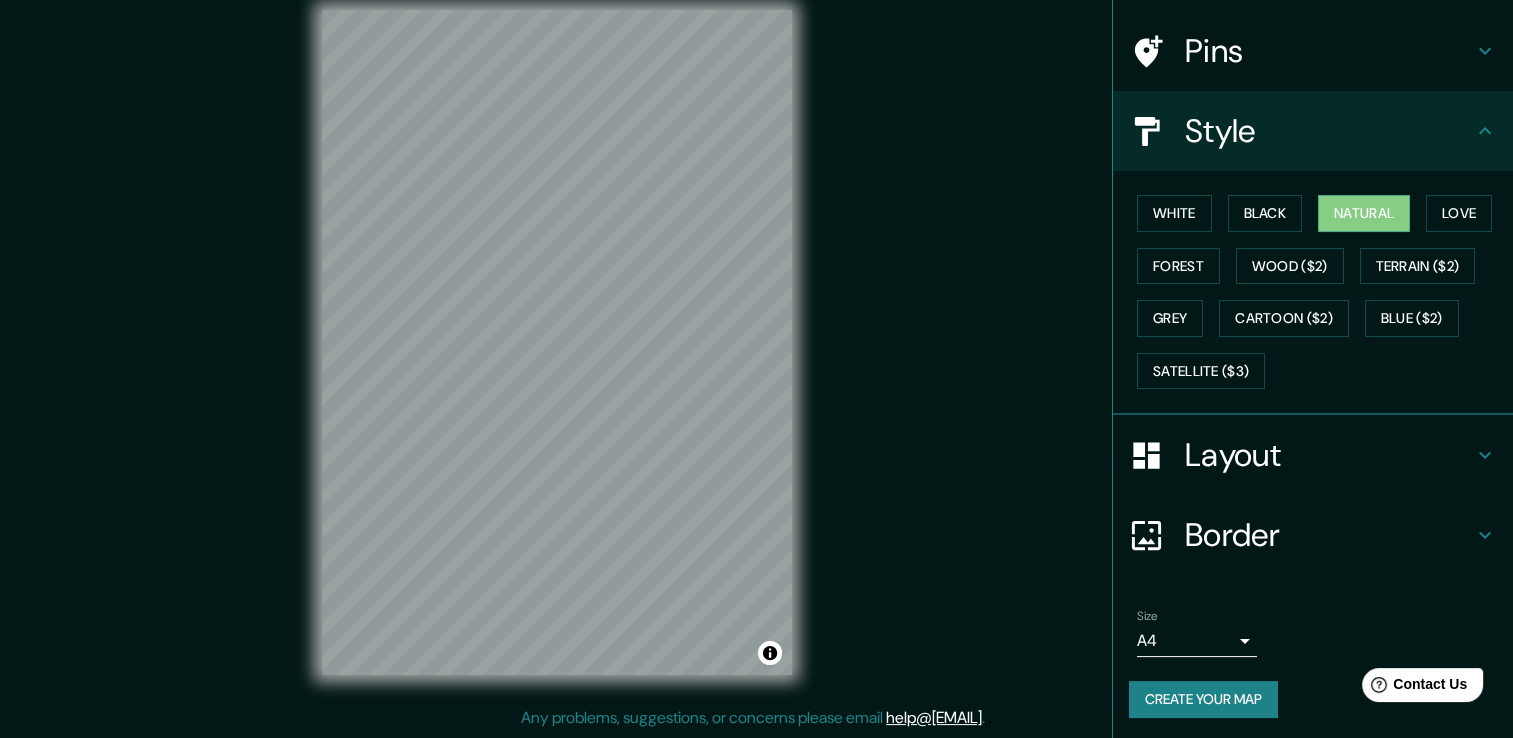 click on "Create your map" at bounding box center [1203, 699] 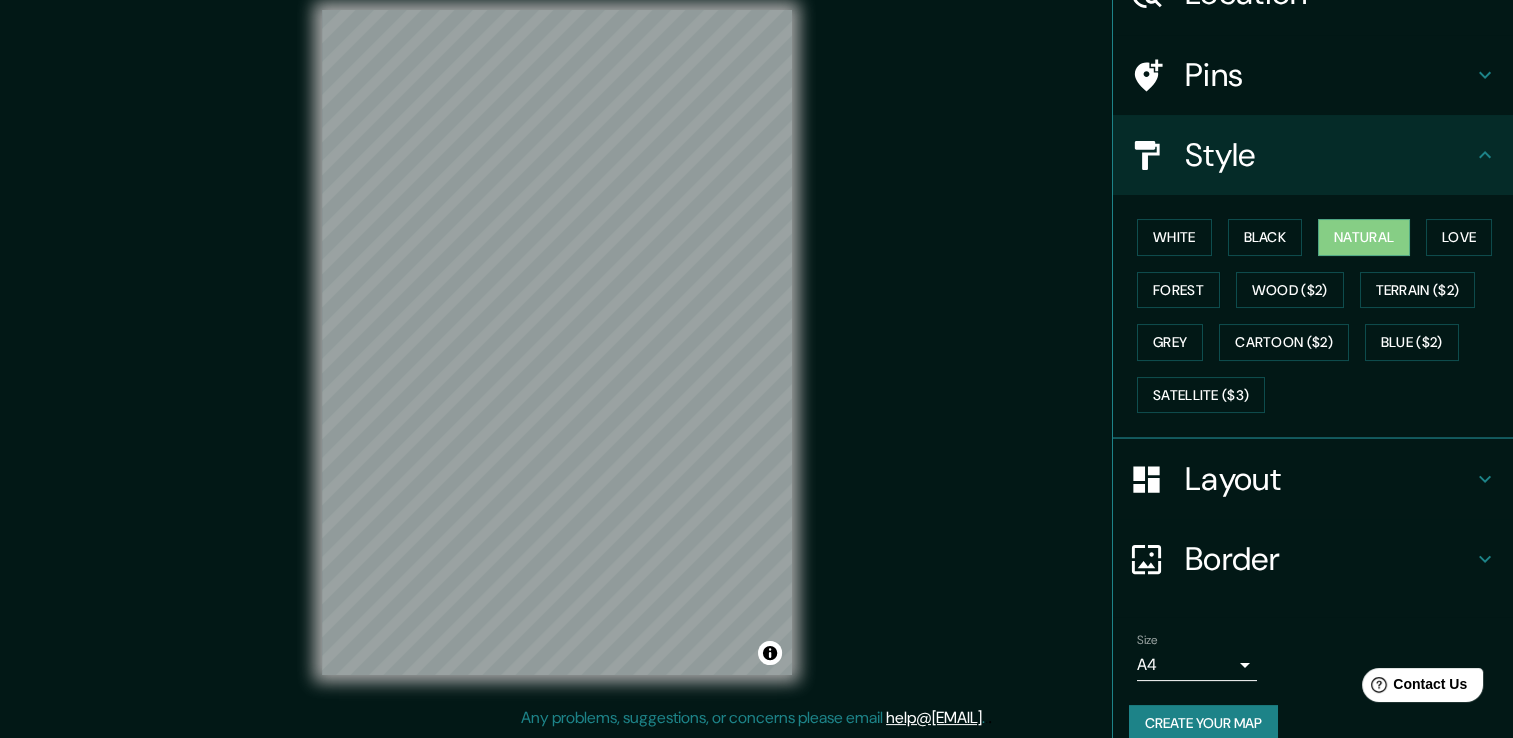 scroll, scrollTop: 135, scrollLeft: 0, axis: vertical 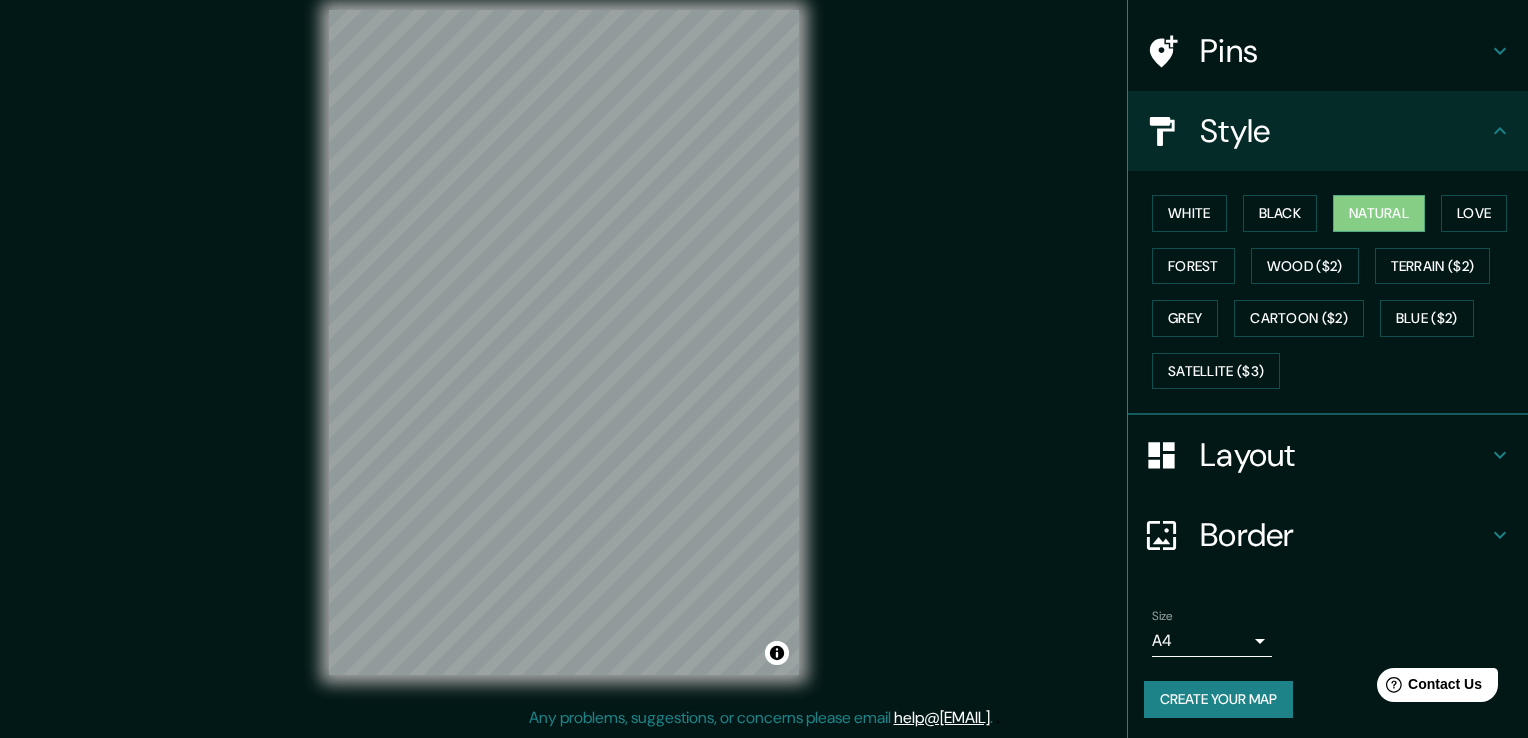 click on "Mappin Location Pins Style White Black Natural Love Forest Wood ($2) Terrain ($2) Grey Cartoon ($2) Blue ($2) Satellite ($3) Layout Border Choose a border.  Hint : you can make layers of the frame opaque to create some cool effects. None Simple Transparent Fancy Size A4 single Create your map © Mapbox   © OpenStreetMap   Improve this map Any problems, suggestions, or concerns please email    help@mappin.pro . . ." at bounding box center (764, 347) 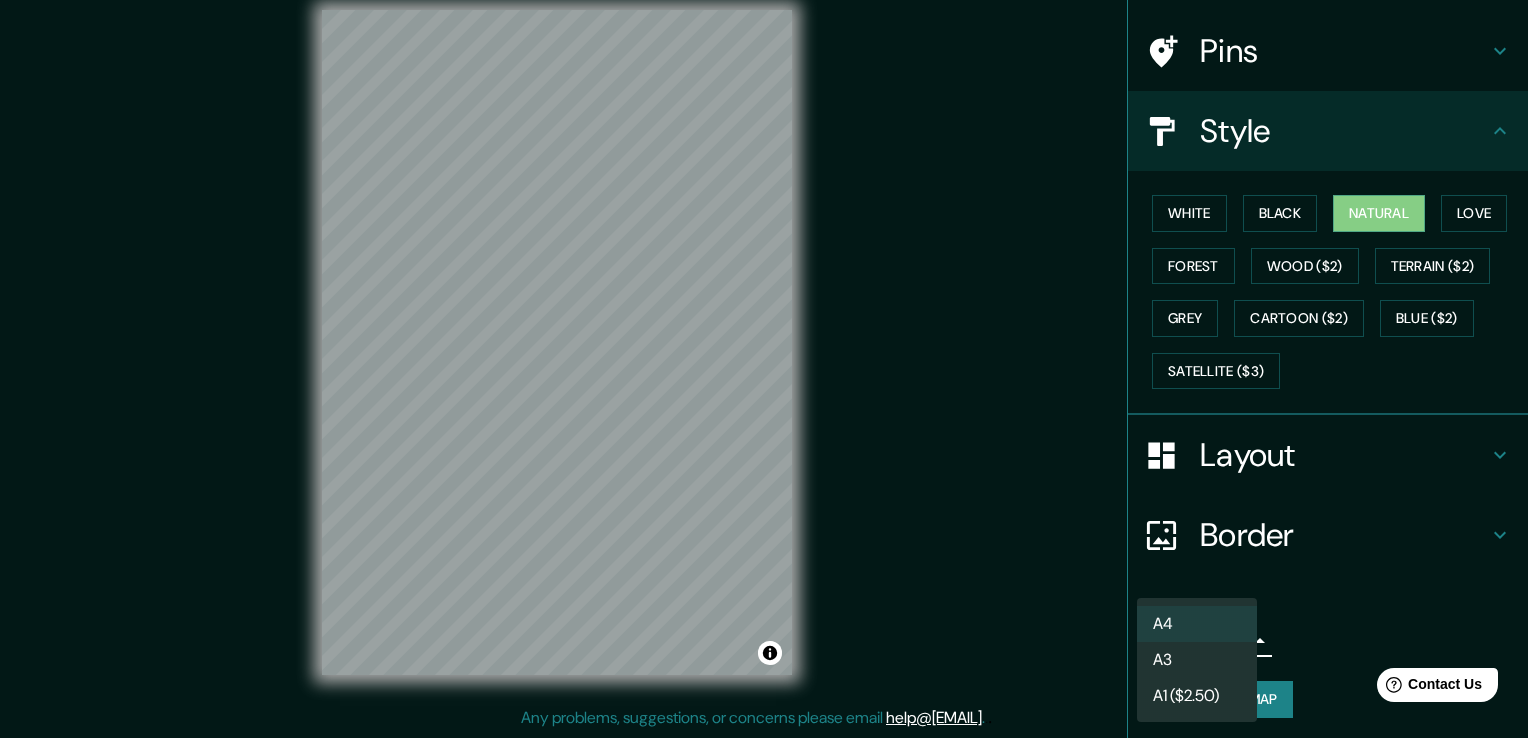 click on "A4" at bounding box center (1197, 624) 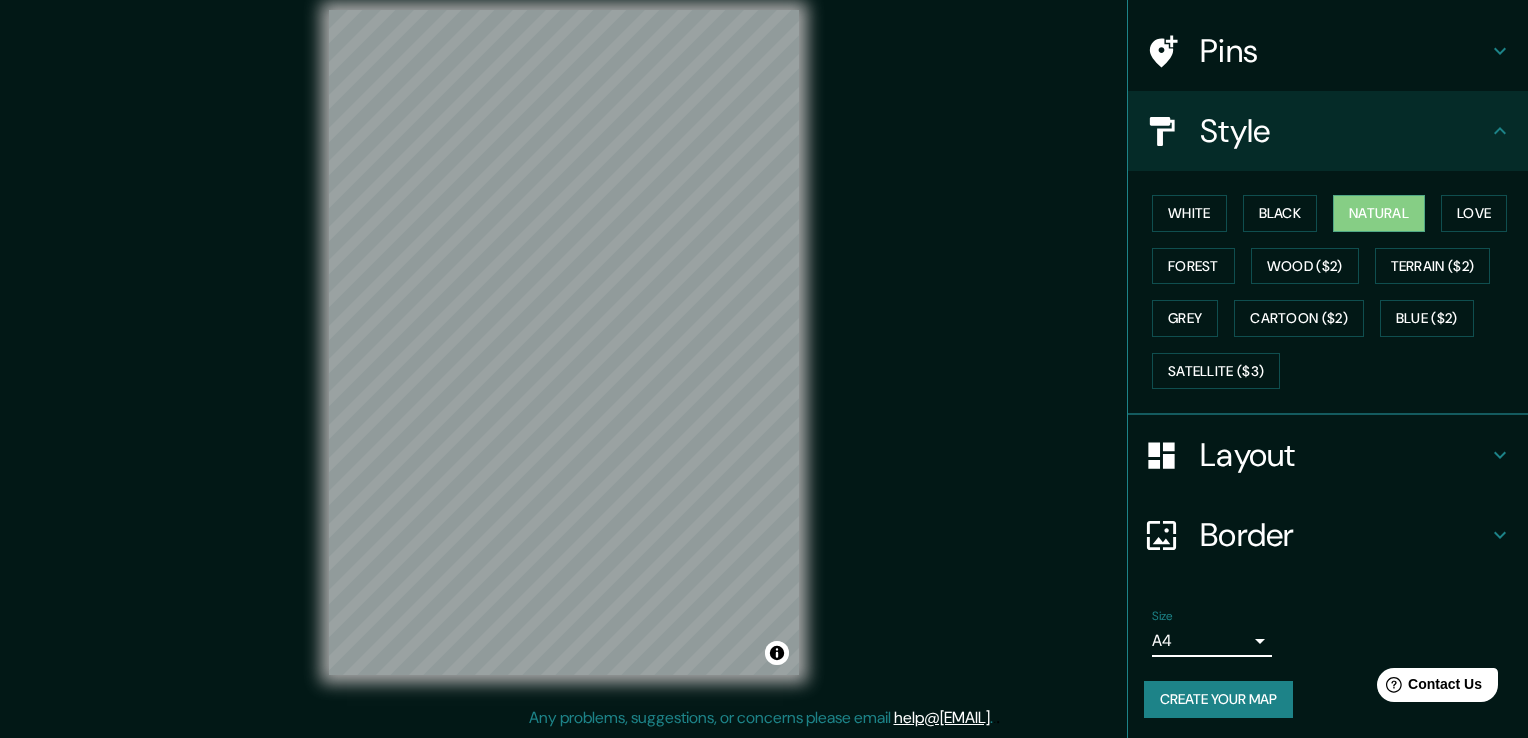 click on "Mappin Location Pins Style White Black Natural Love Forest Wood ($2) Terrain ($2) Grey Cartoon ($2) Blue ($2) Satellite ($3) Layout Border Choose a border.  Hint : you can make layers of the frame opaque to create some cool effects. None Simple Transparent Fancy Size A4 single Create your map © Mapbox   © OpenStreetMap   Improve this map Any problems, suggestions, or concerns please email    help@mappin.pro . . ." at bounding box center [764, 347] 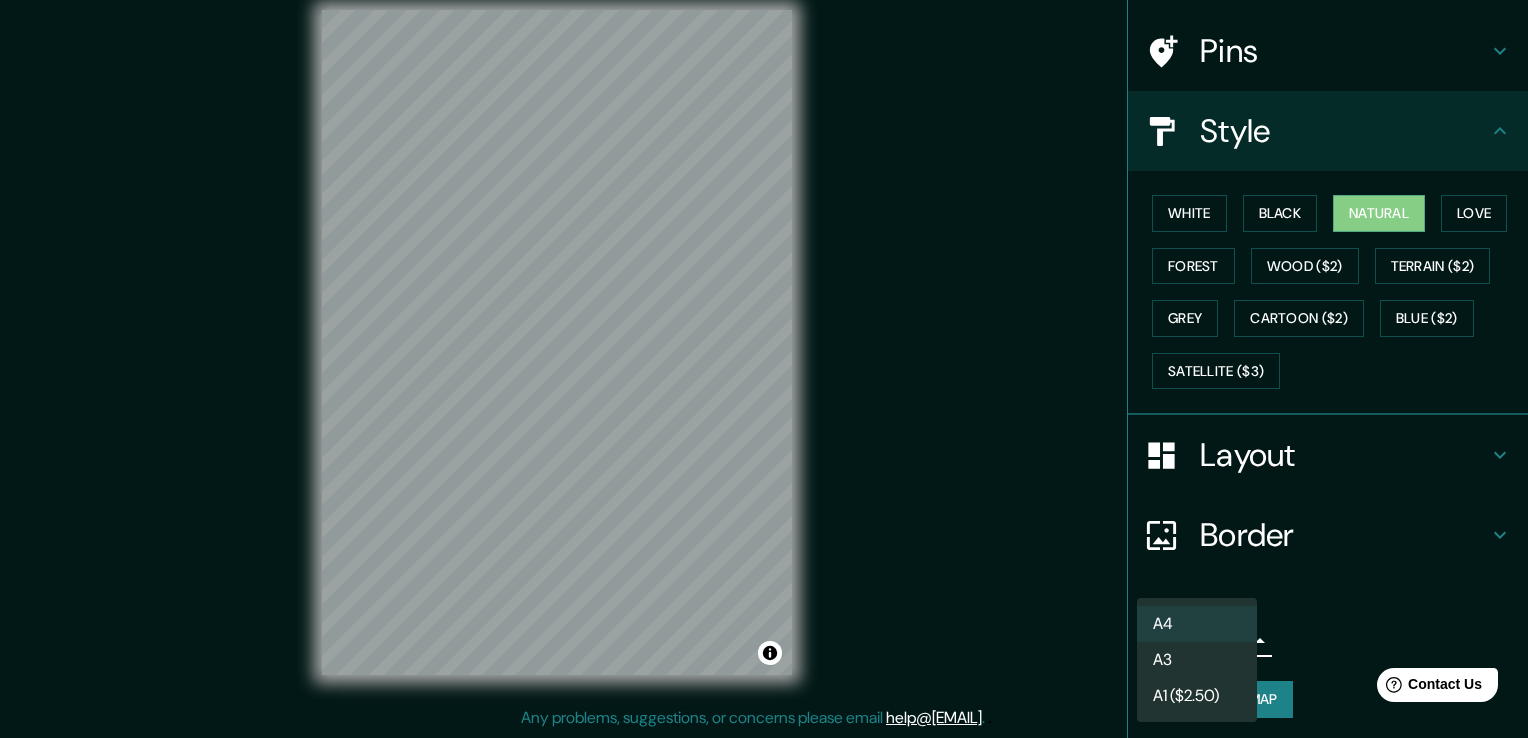 click on "A3" at bounding box center (1197, 660) 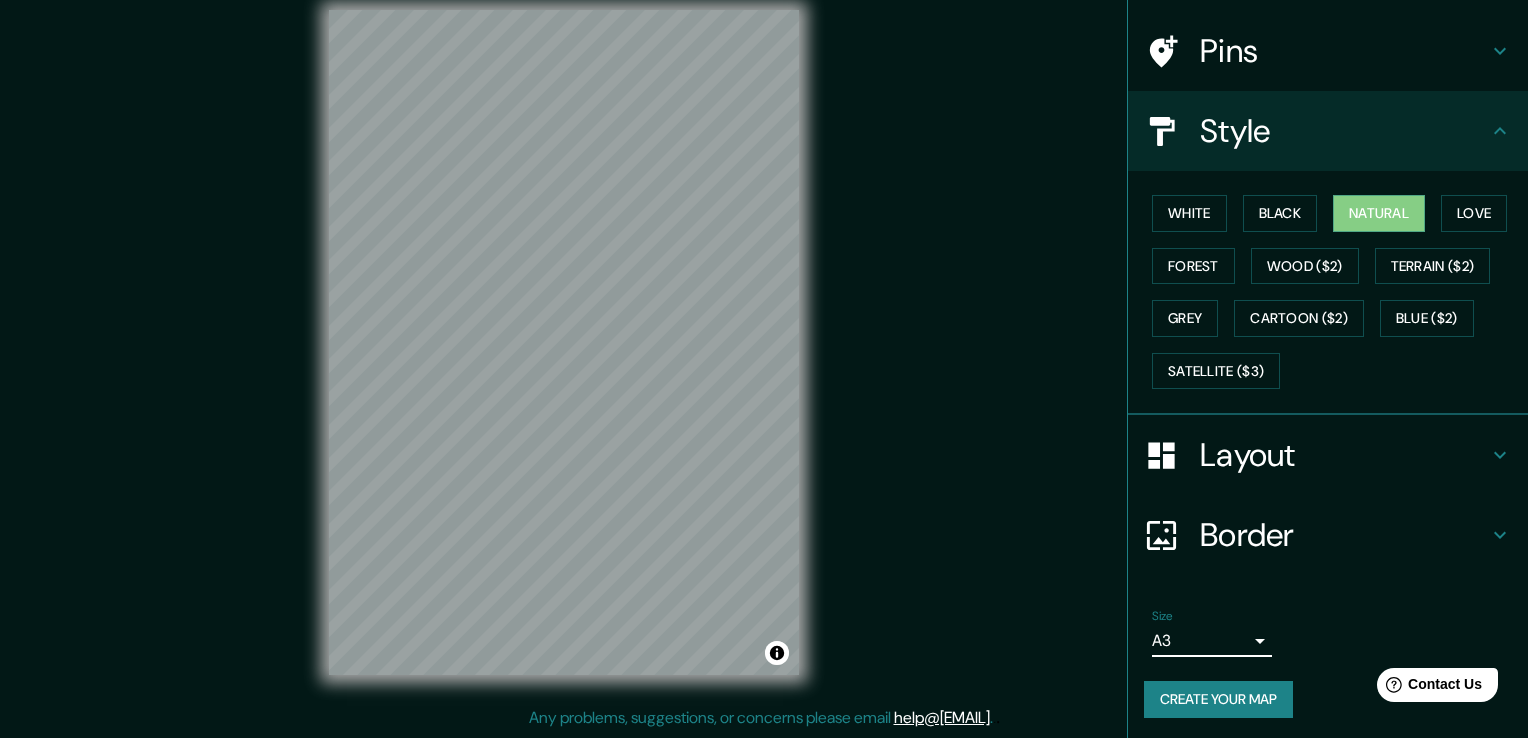 click on "Mappin Location Pins Style White Black Natural Love Forest Wood ($2) Terrain ($2) Grey Cartoon ($2) Blue ($2) Satellite ($3) Layout Border Choose a border.  Hint : you can make layers of the frame opaque to create some cool effects. None Simple Transparent Fancy Size A3 single Create your map © Mapbox   © OpenStreetMap   Improve this map Any problems, suggestions, or concerns please email    help@mappin.pro . . ." at bounding box center (764, 347) 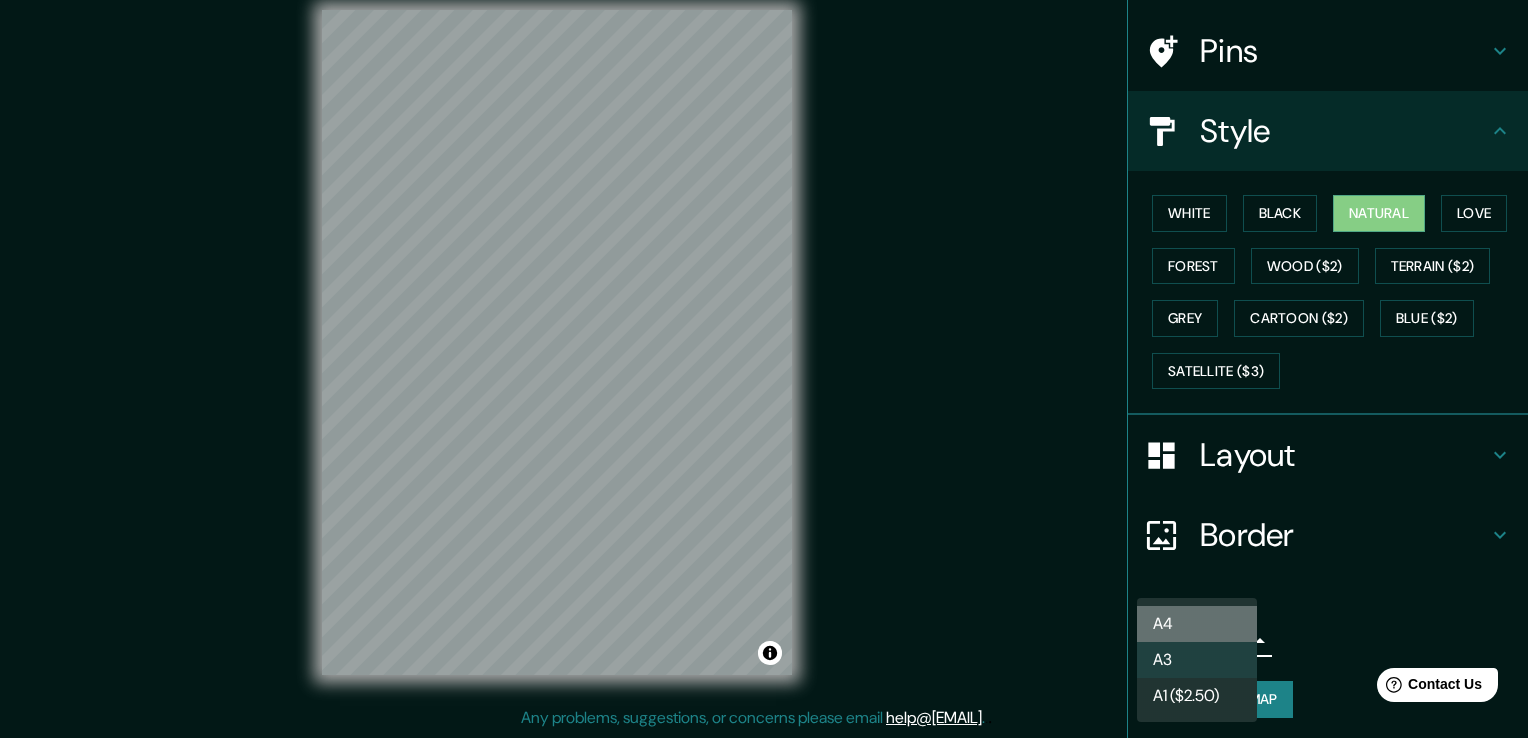 drag, startPoint x: 1196, startPoint y: 619, endPoint x: 1177, endPoint y: 642, distance: 29.832869 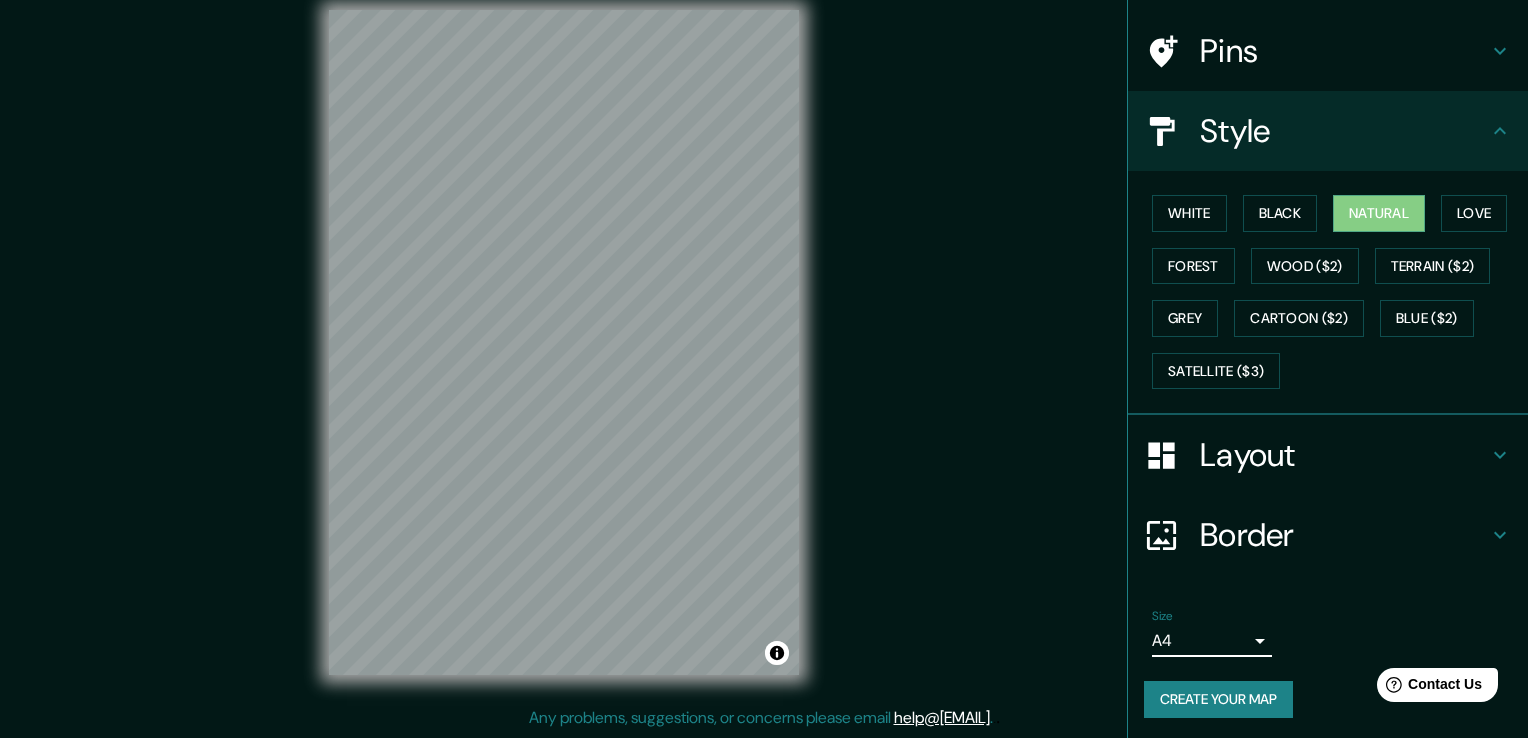 click on "Mappin Location Pins Style White Black Natural Love Forest Wood ($2) Terrain ($2) Grey Cartoon ($2) Blue ($2) Satellite ($3) Layout Border Choose a border.  Hint : you can make layers of the frame opaque to create some cool effects. None Simple Transparent Fancy Size A4 single Create your map © Mapbox   © OpenStreetMap   Improve this map Any problems, suggestions, or concerns please email    help@mappin.pro . . ." at bounding box center [764, 347] 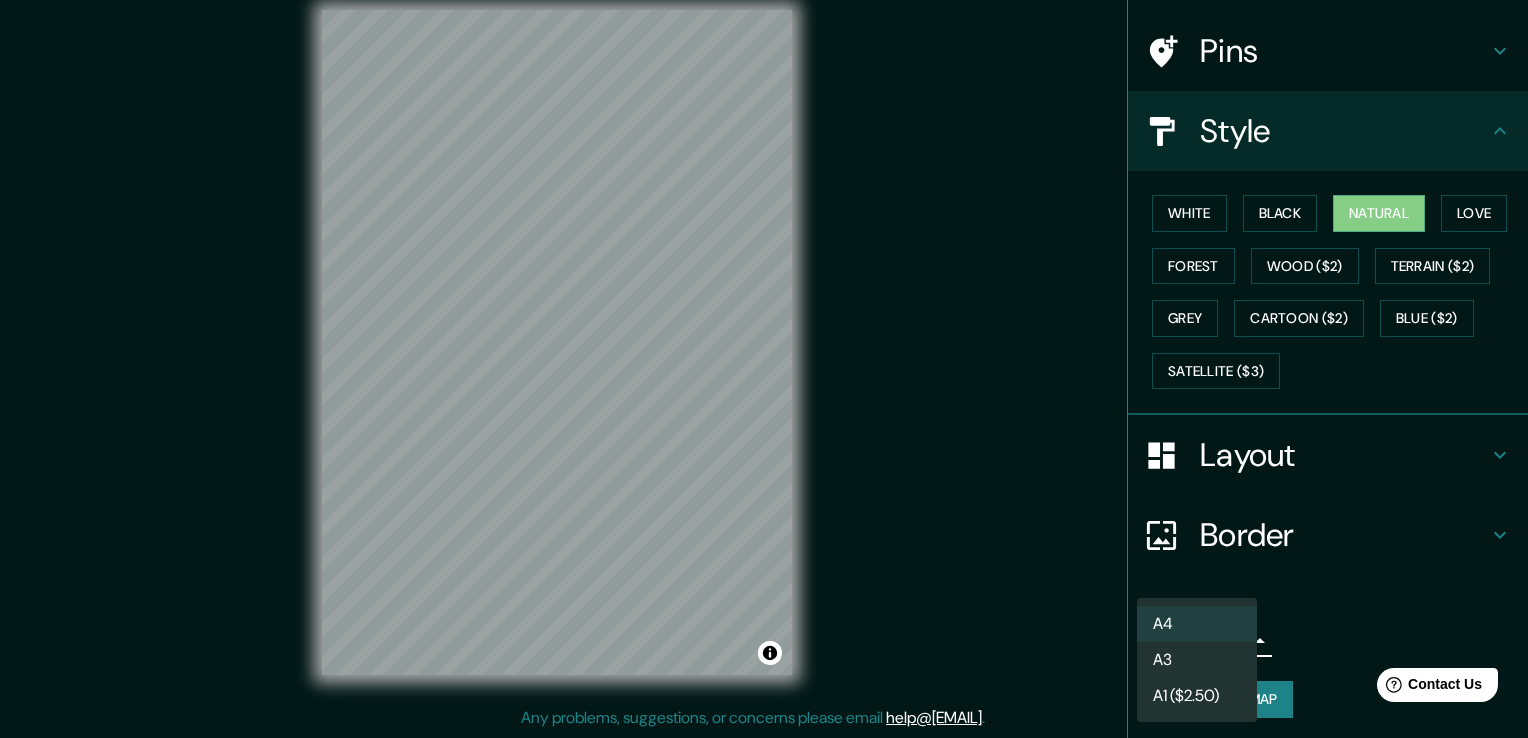 click on "A3" at bounding box center (1197, 660) 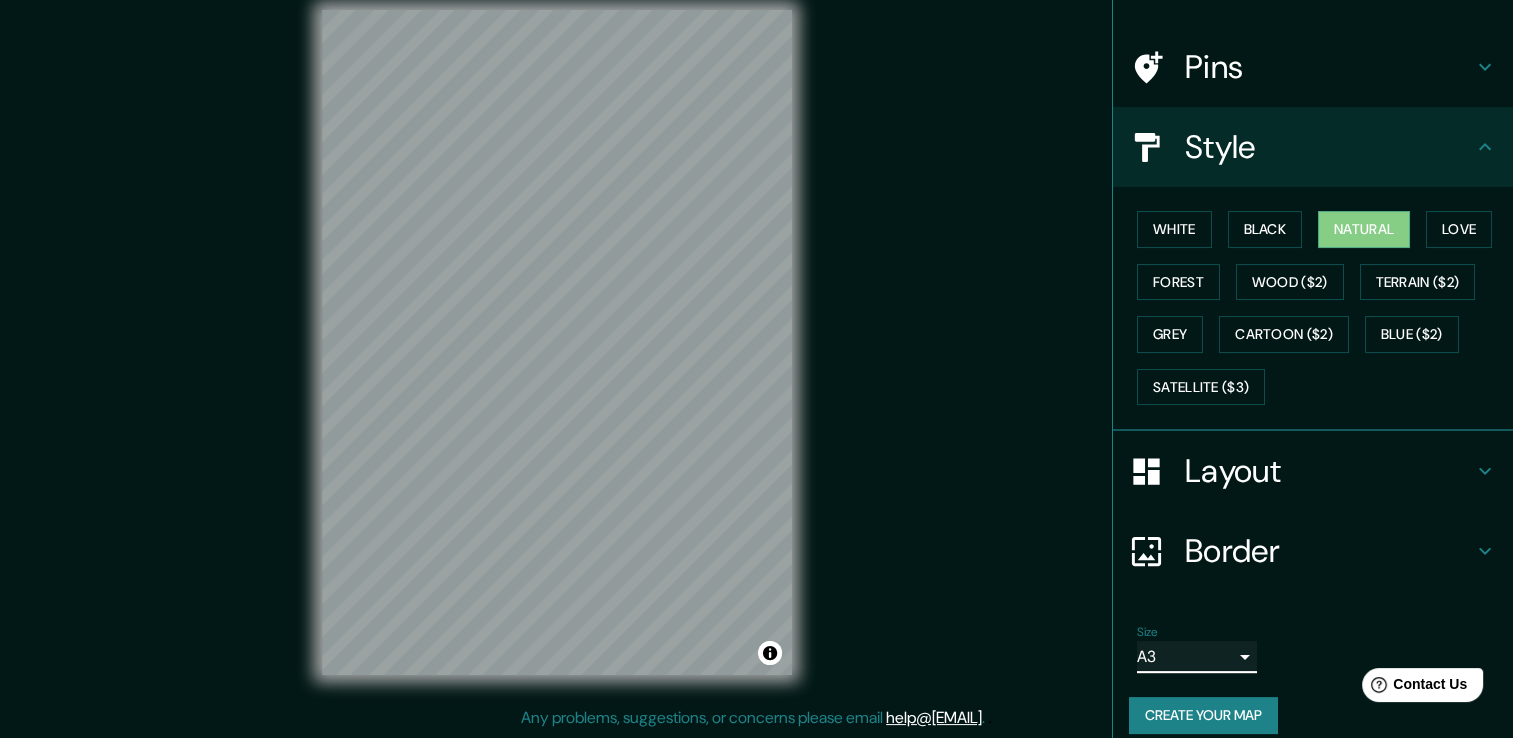 scroll, scrollTop: 135, scrollLeft: 0, axis: vertical 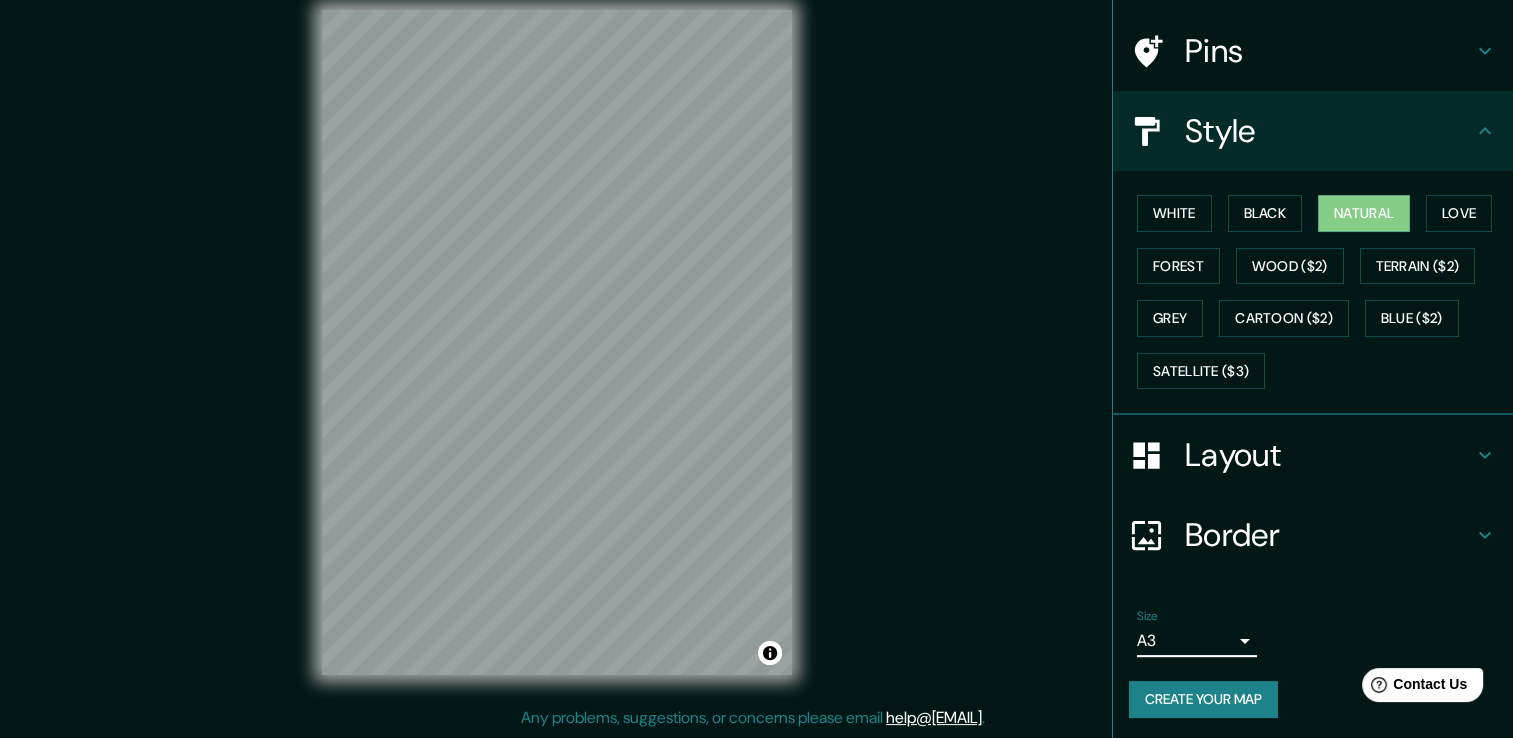 click on "Create your map" at bounding box center [1203, 699] 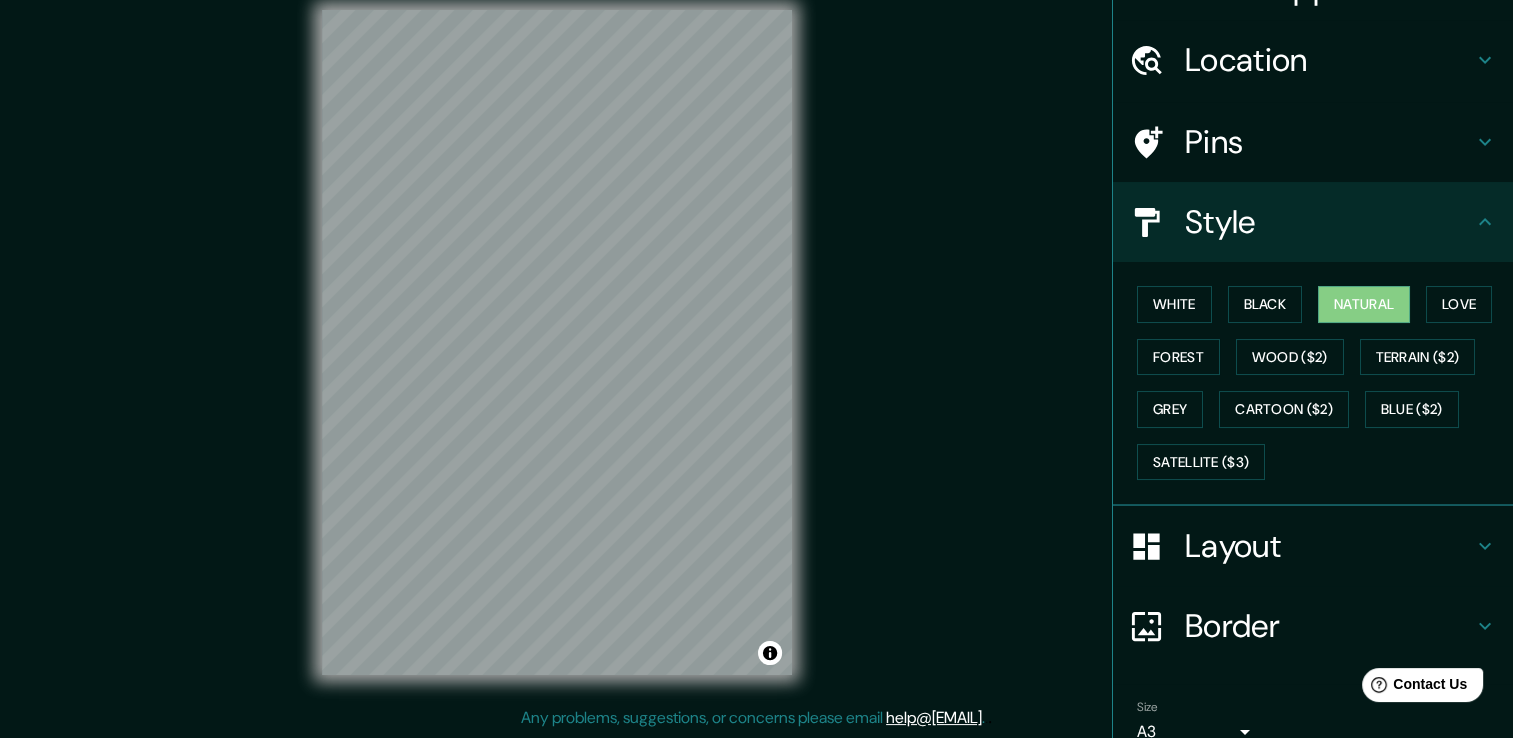 scroll, scrollTop: 135, scrollLeft: 0, axis: vertical 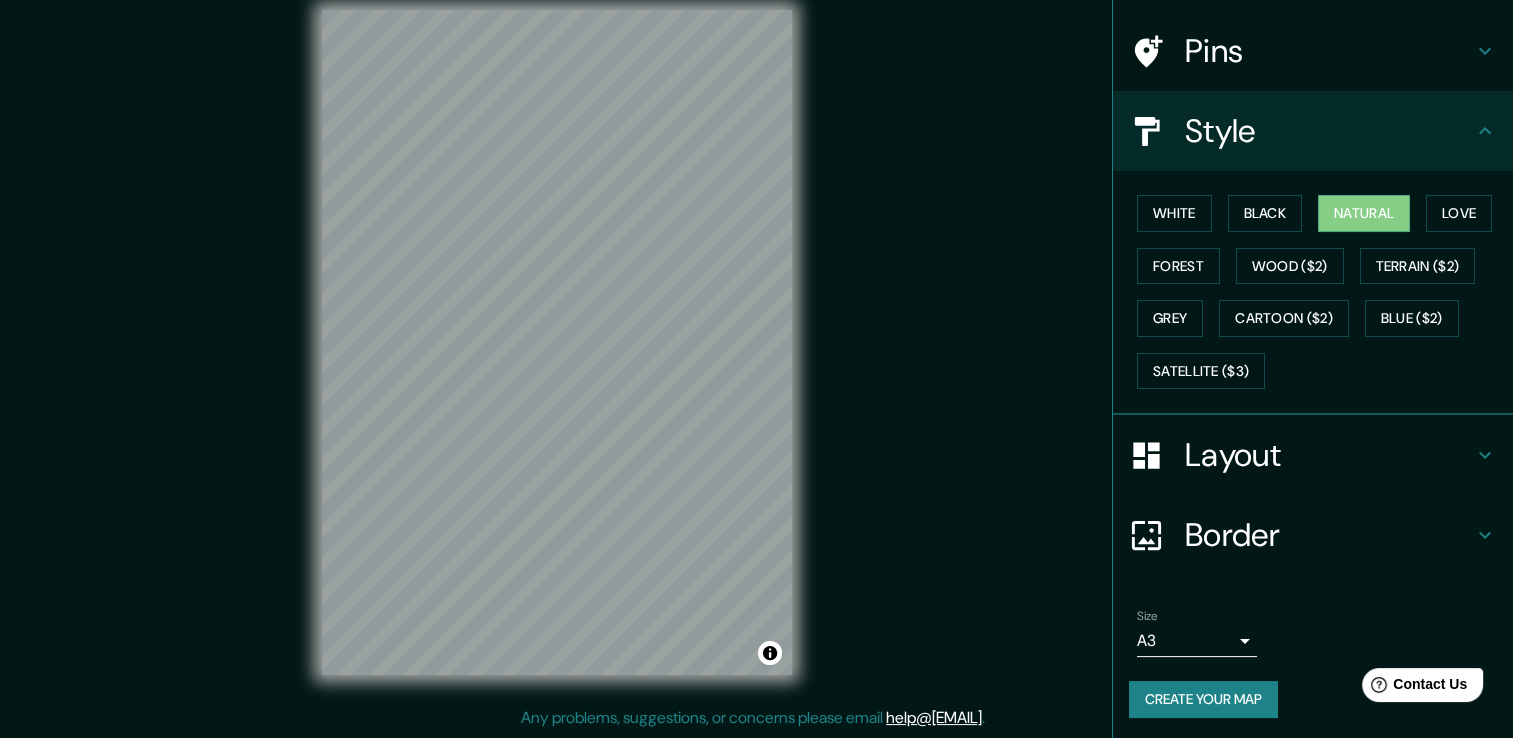 click on "Mappin Location Pins Style White Black Natural Love Forest Wood ($2) Terrain ($2) Grey Cartoon ($2) Blue ($2) Satellite ($3) Layout Border Choose a border.  Hint : you can make layers of the frame opaque to create some cool effects. None Simple Transparent Fancy Size A3 single Create your map © Mapbox   © OpenStreetMap   Improve this map Any problems, suggestions, or concerns please email    help@mappin.pro . . ." at bounding box center (756, 358) 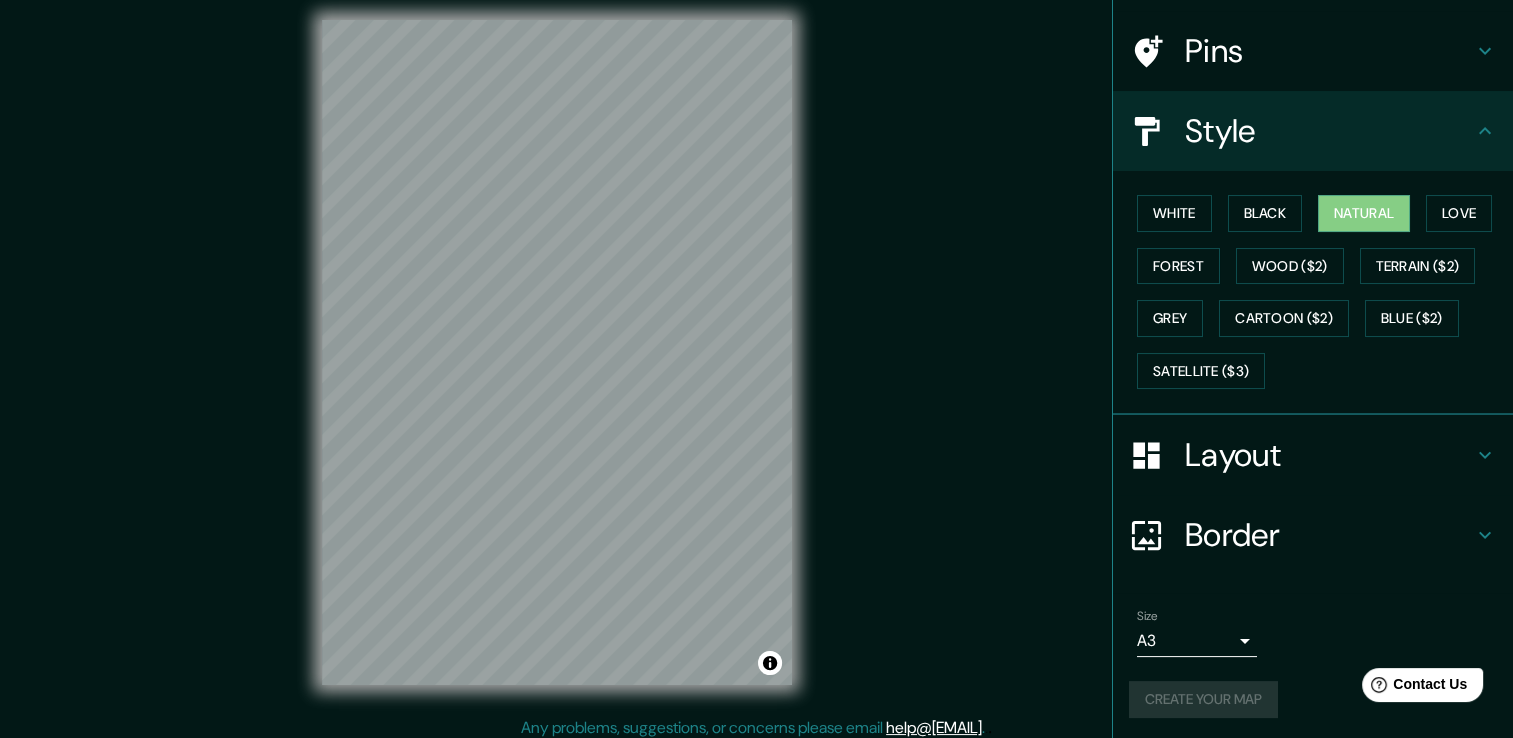 scroll, scrollTop: 0, scrollLeft: 0, axis: both 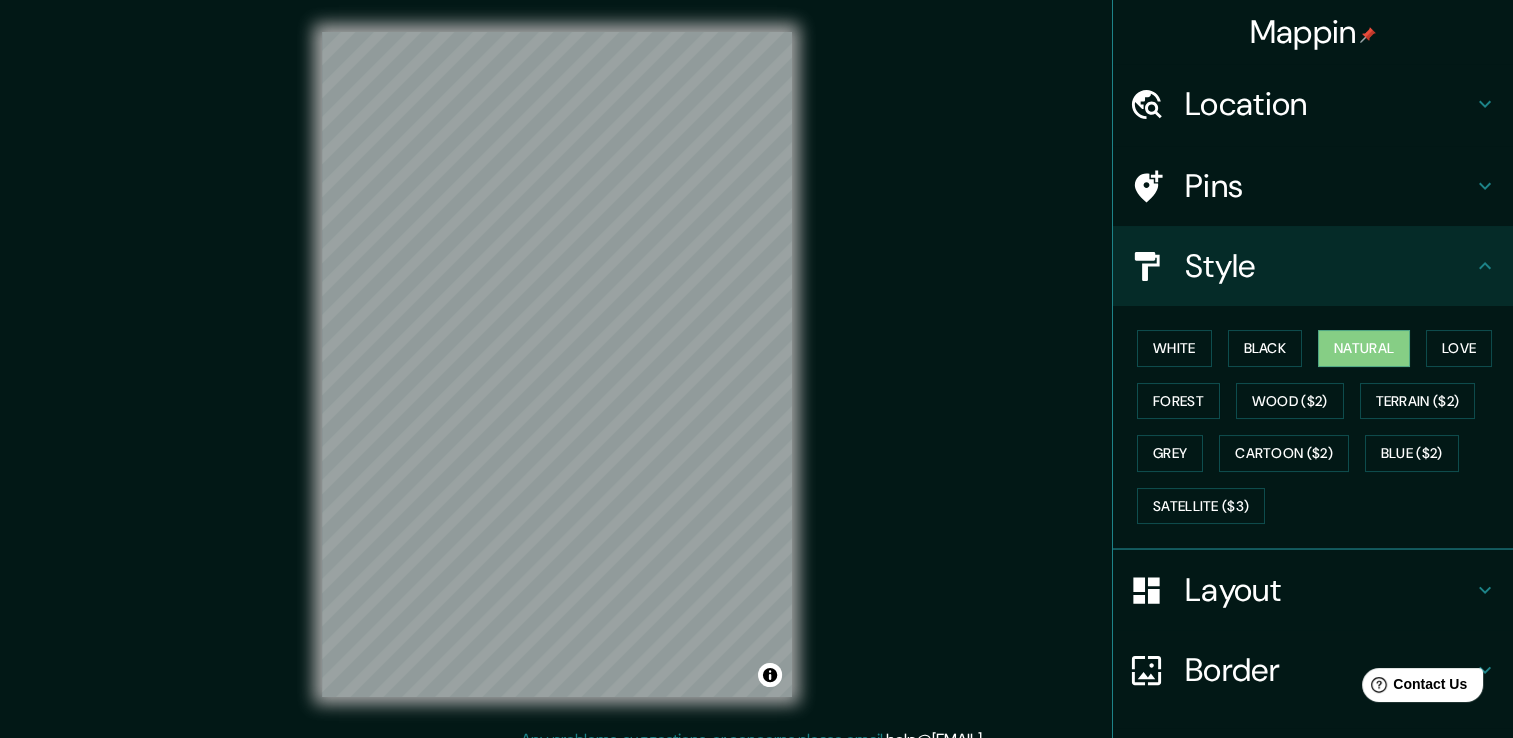 click on "Mappin" at bounding box center (1313, 32) 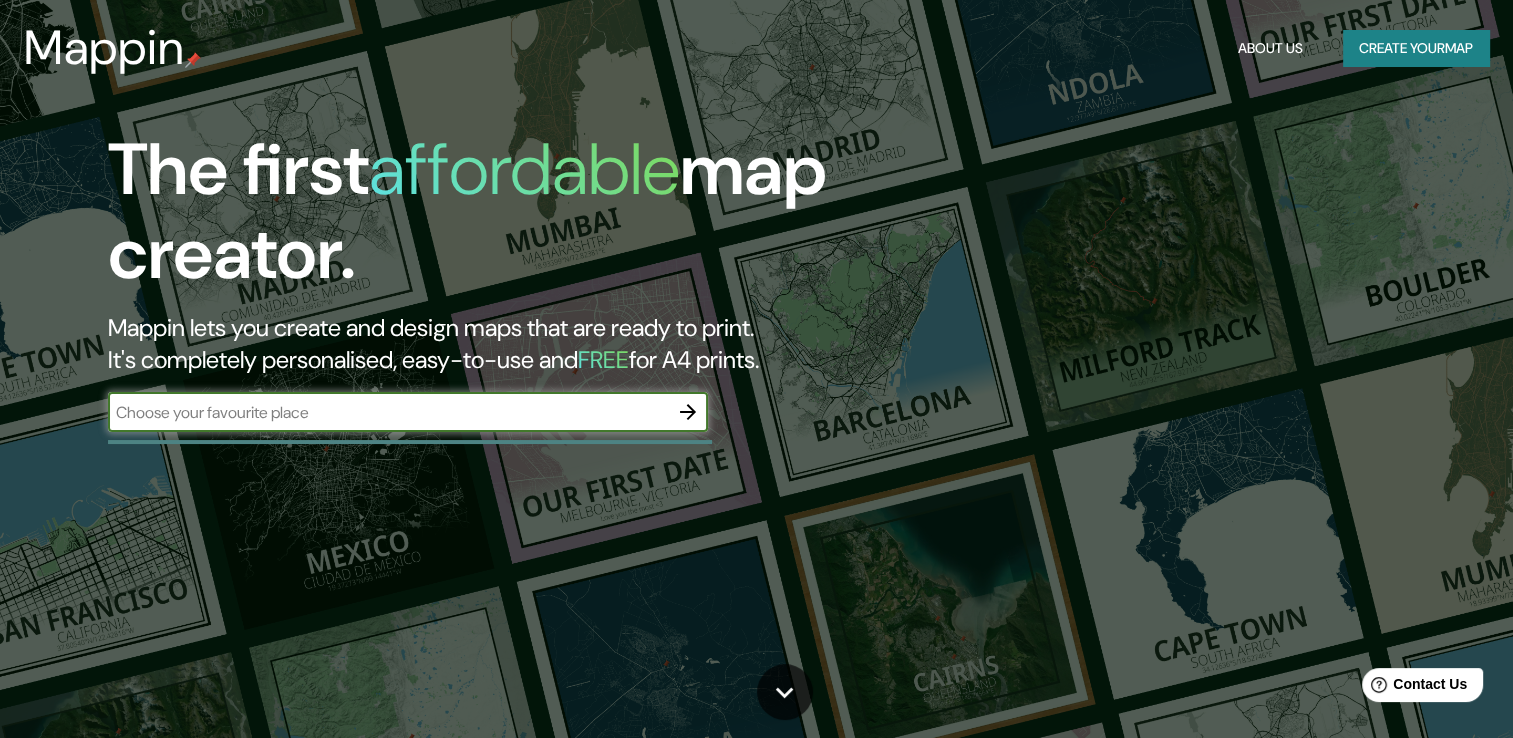 click on "Create your   map" at bounding box center (1416, 48) 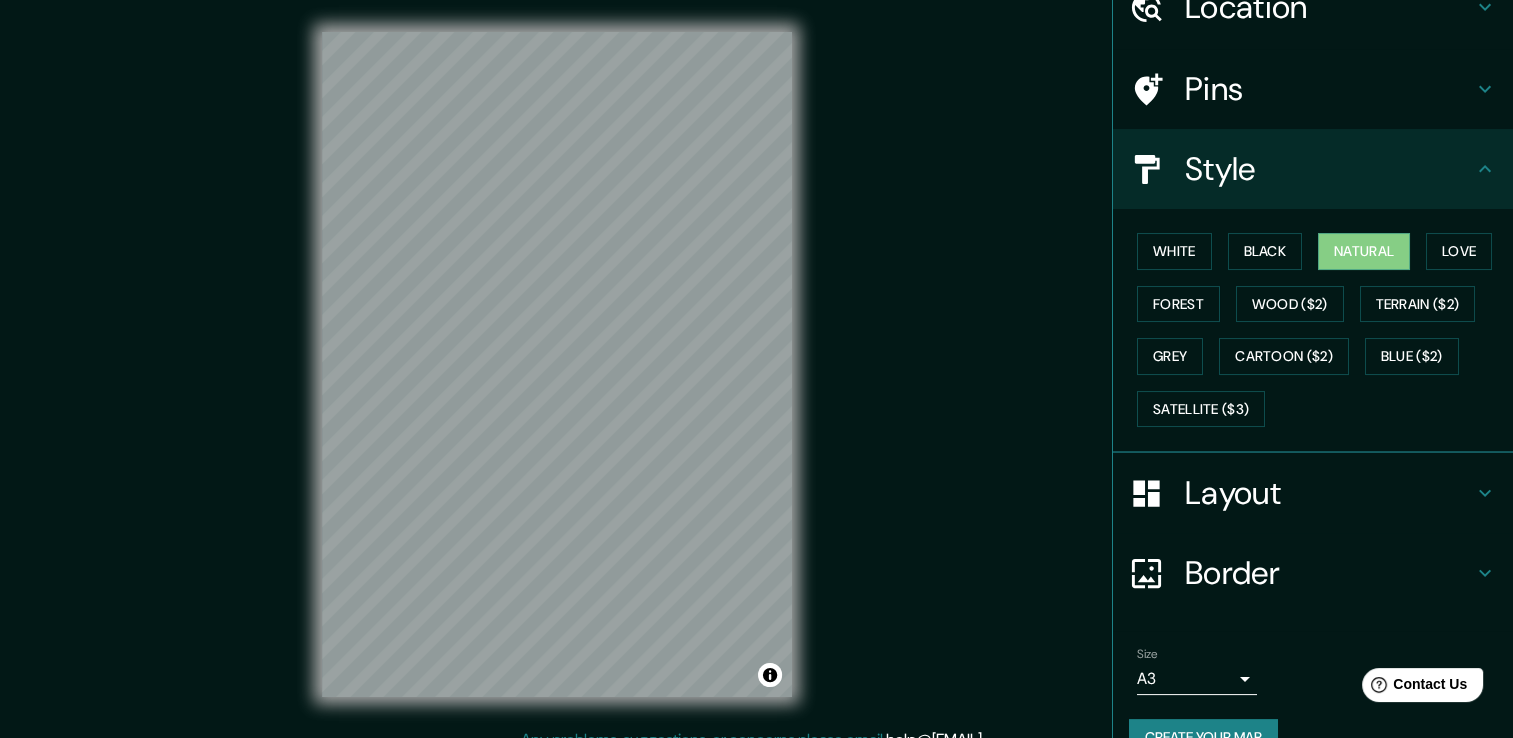 scroll, scrollTop: 135, scrollLeft: 0, axis: vertical 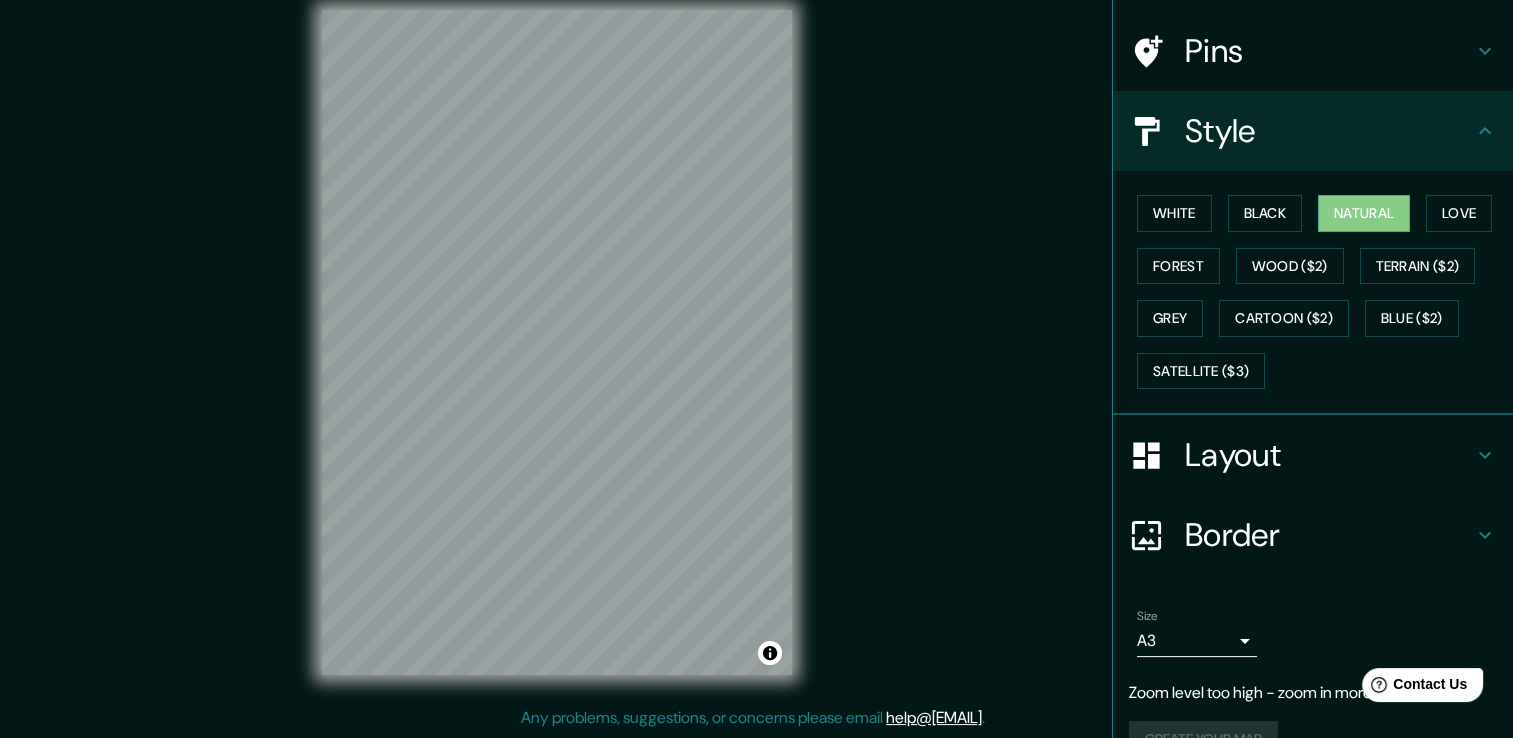 click on "Mappin Location Pins Style White Black Natural Love Forest Wood ($2) Terrain ($2) Grey Cartoon ($2) Blue ($2) Satellite ($3) Layout Border Choose a border.  Hint : you can make layers of the frame opaque to create some cool effects. None Simple Transparent Fancy Size A3 a4 Zoom level too high - zoom in more Create your map © Mapbox   © OpenStreetMap   Improve this map Any problems, suggestions, or concerns please email    help@mappin.pro . . ." at bounding box center [756, 358] 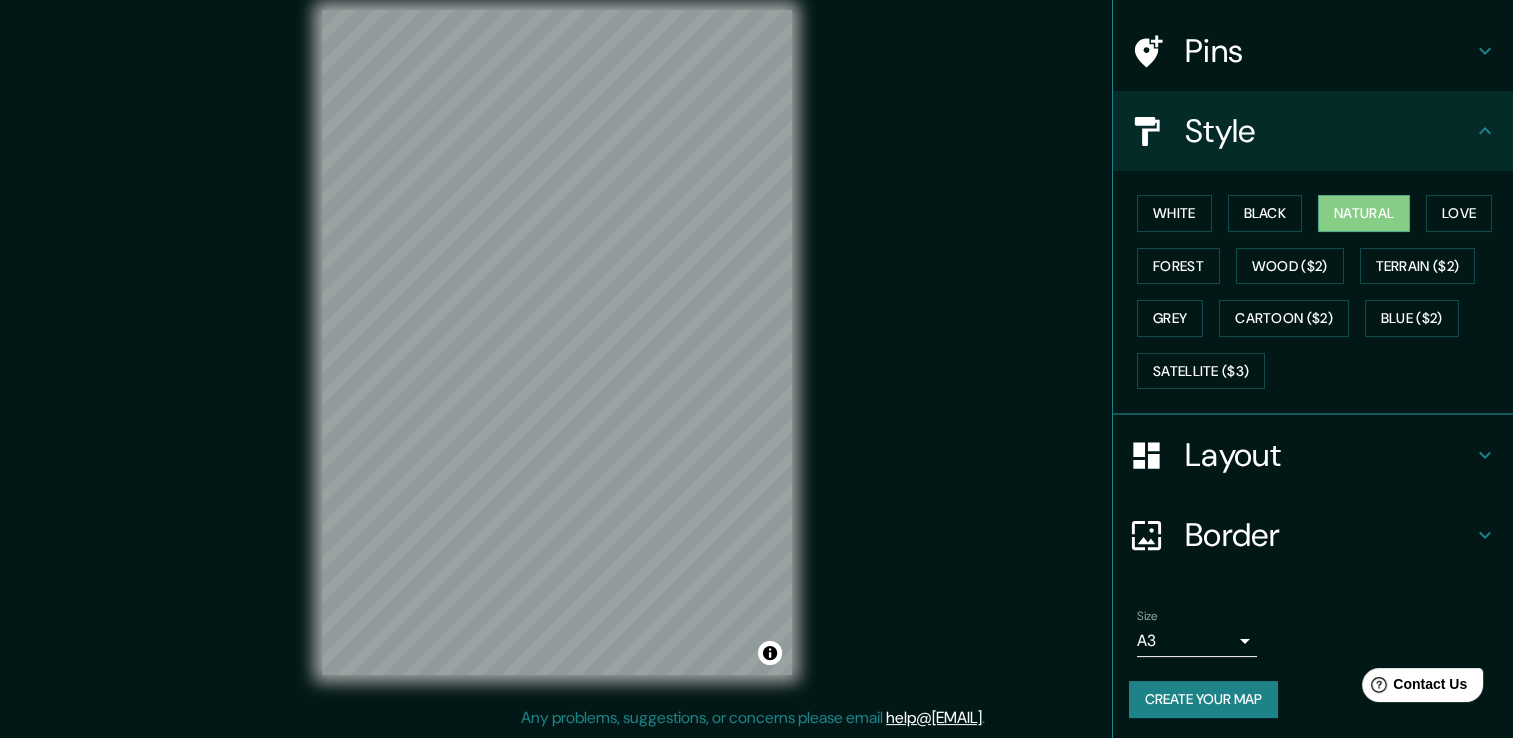 click on "Border" at bounding box center (1329, 535) 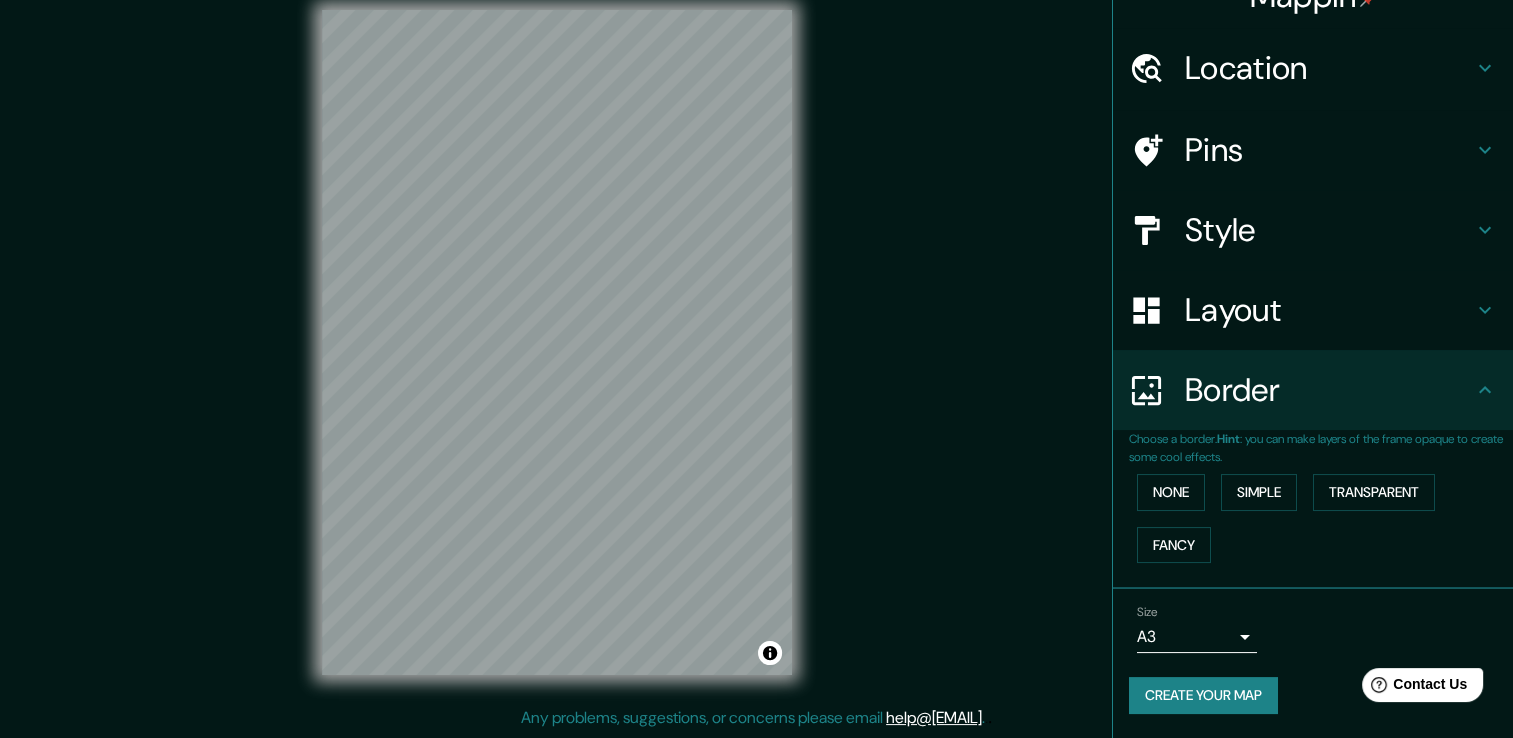scroll, scrollTop: 33, scrollLeft: 0, axis: vertical 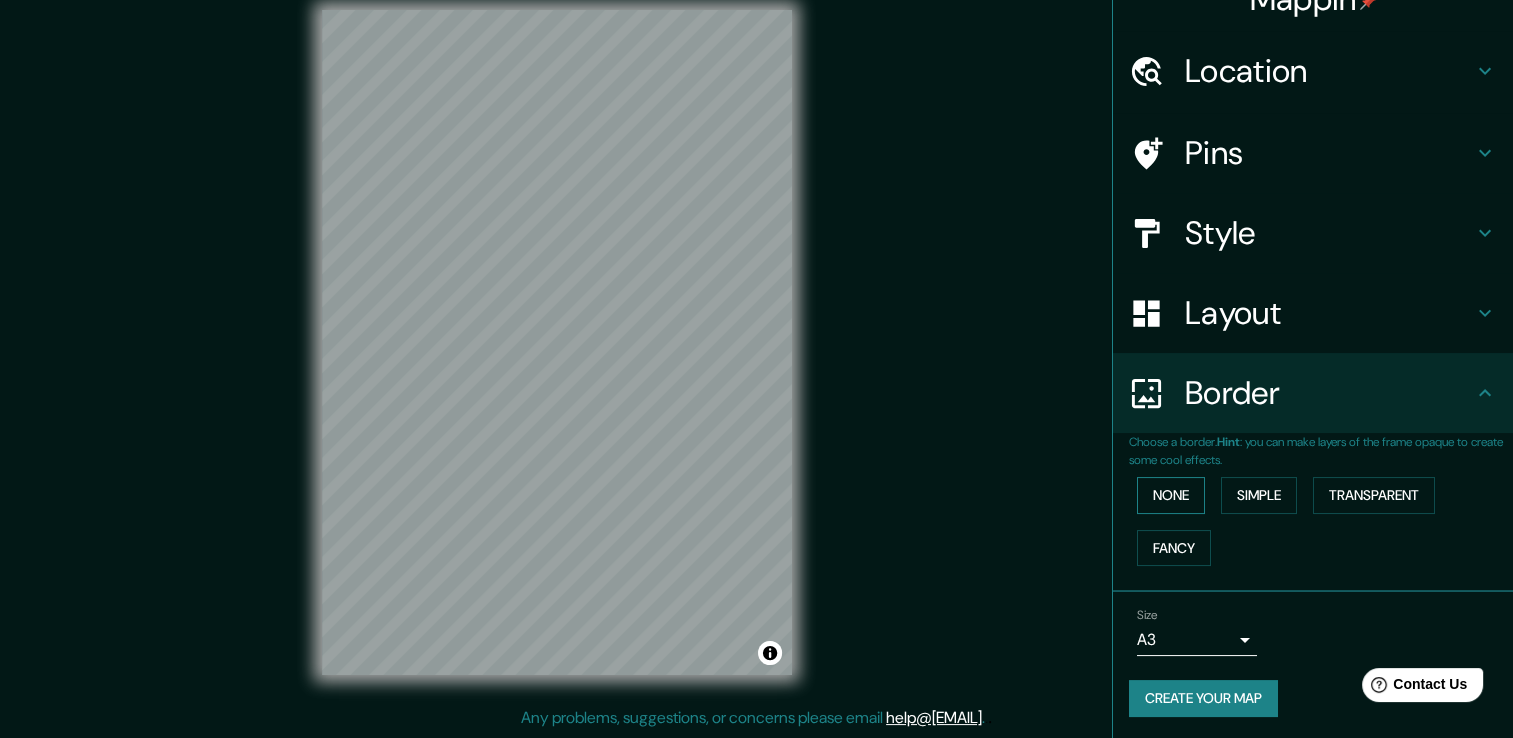 click on "None" at bounding box center [1171, 495] 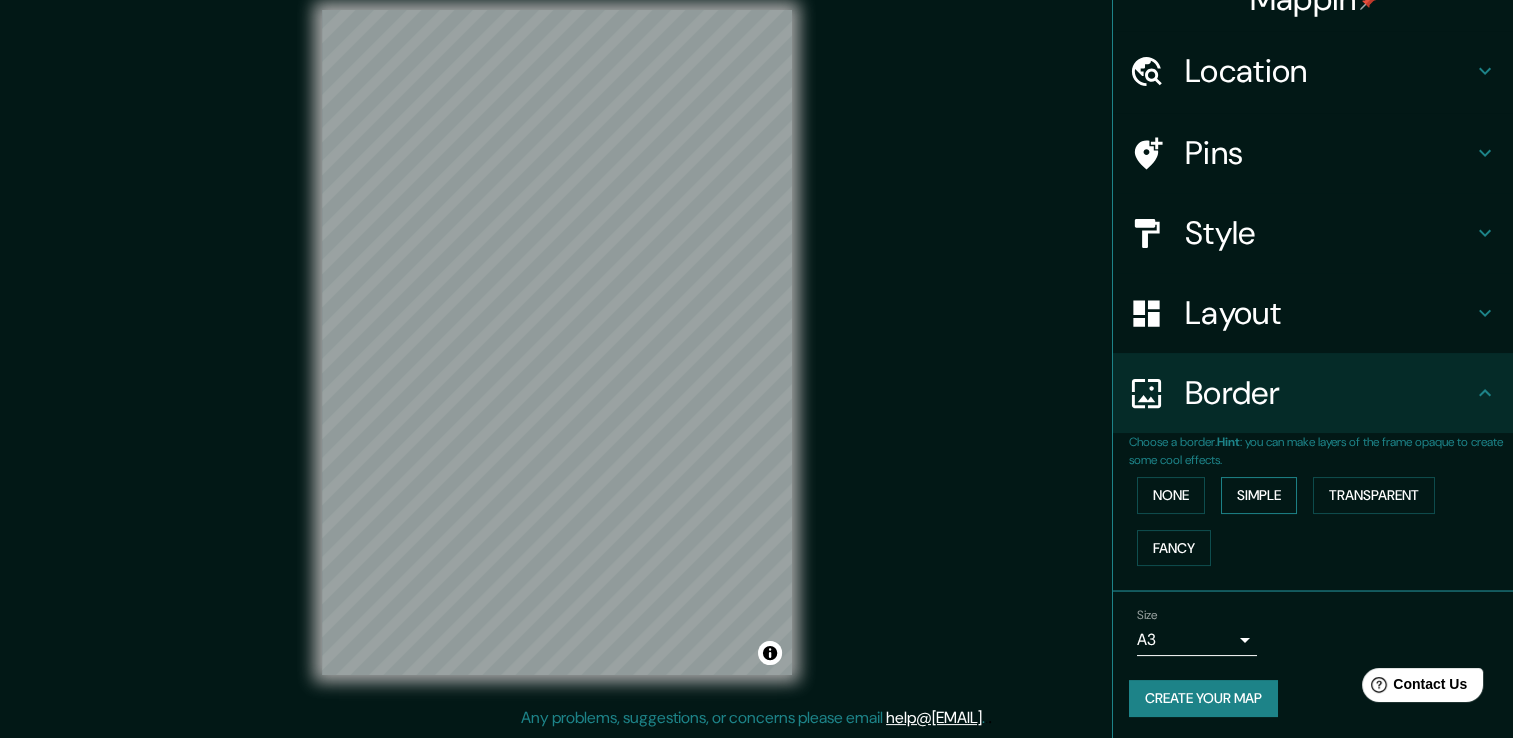 click on "Simple" at bounding box center (1259, 495) 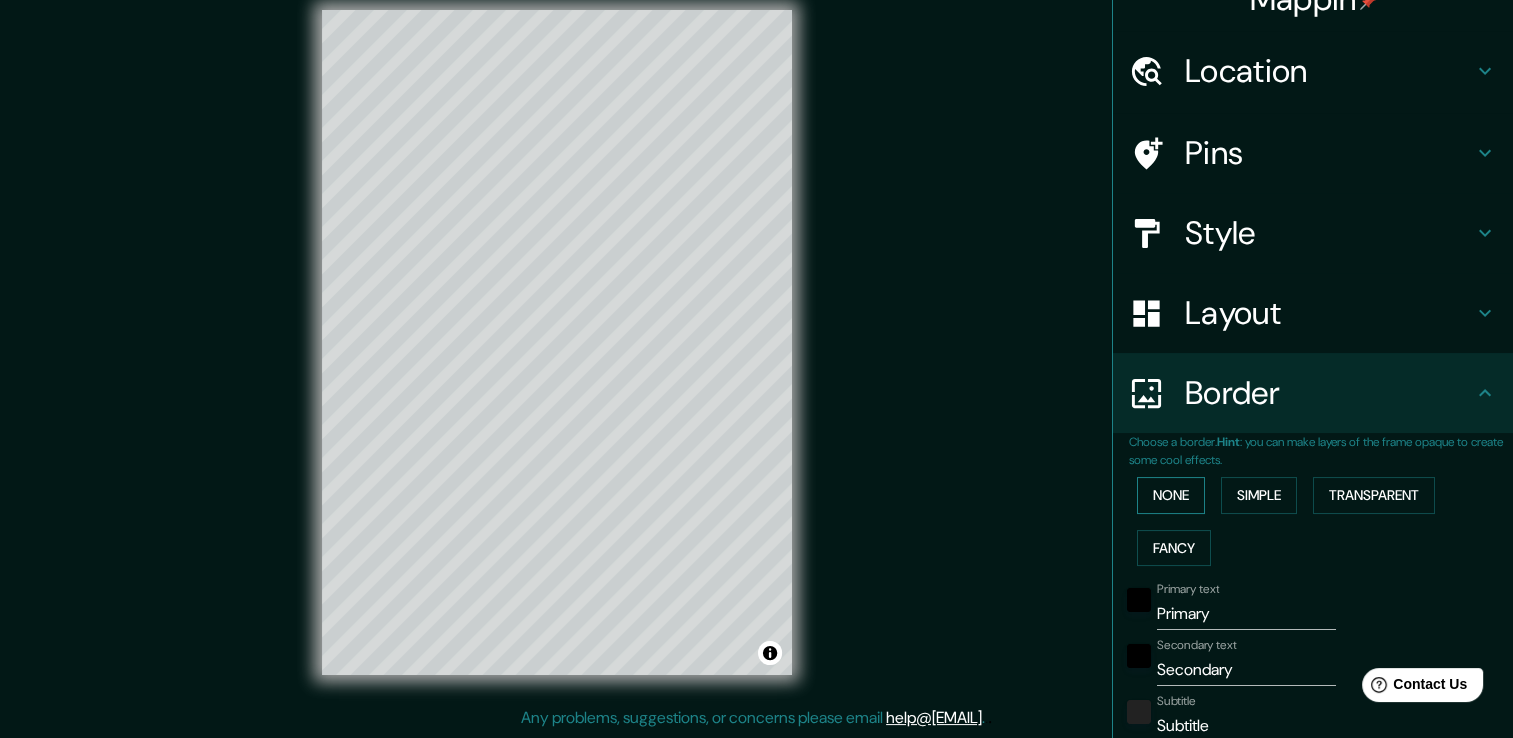 click on "None" at bounding box center [1171, 495] 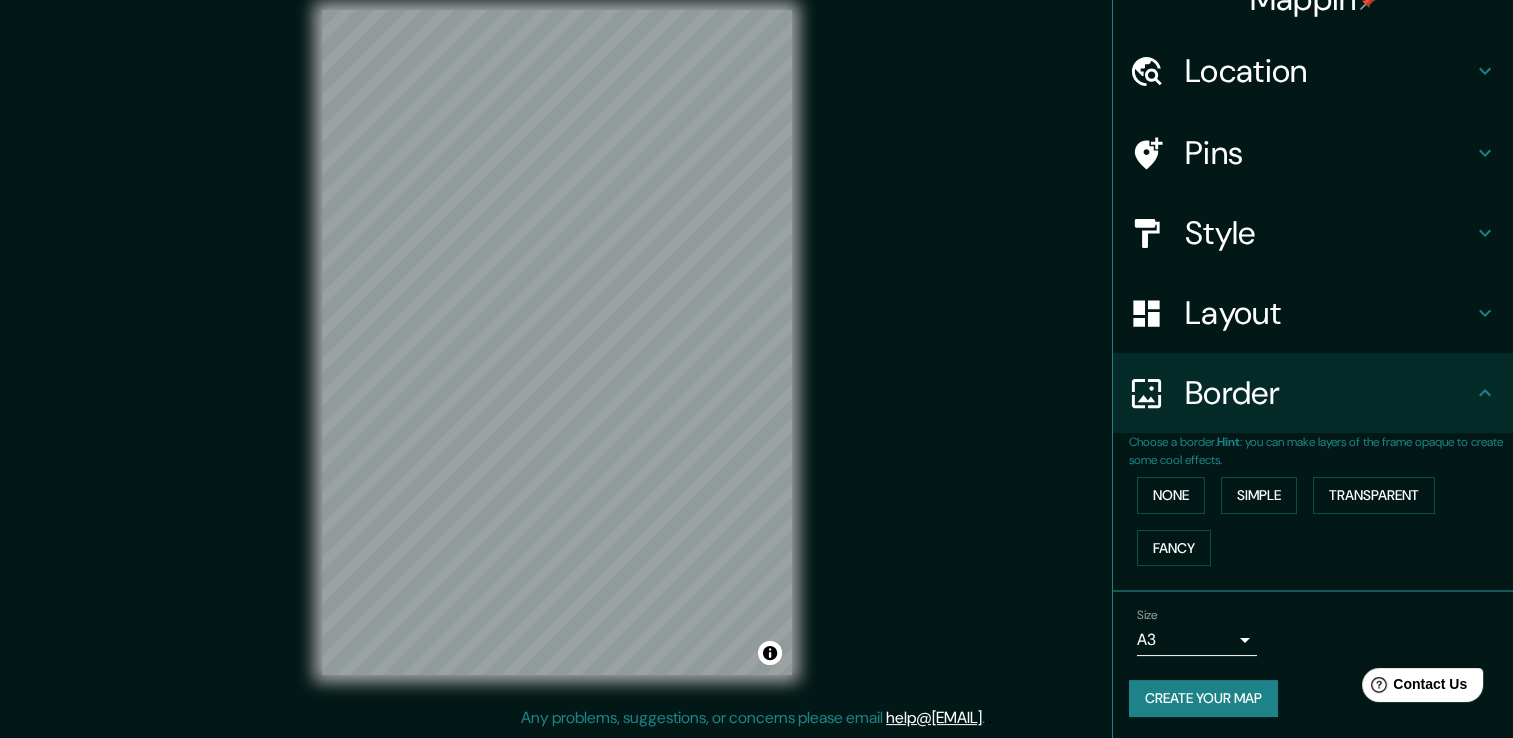 click on "None Simple Transparent Fancy" at bounding box center (1321, 521) 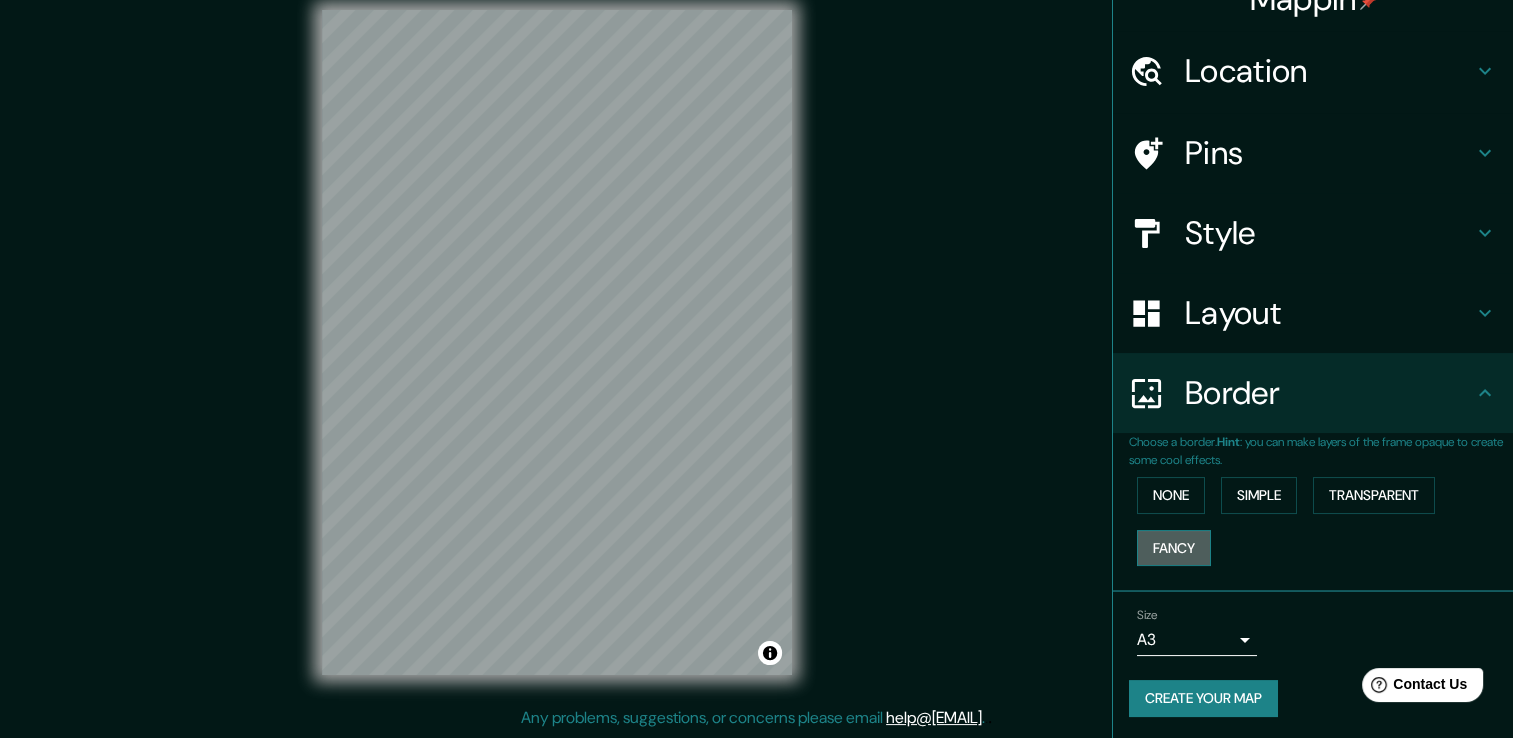 click on "Fancy" at bounding box center (1174, 548) 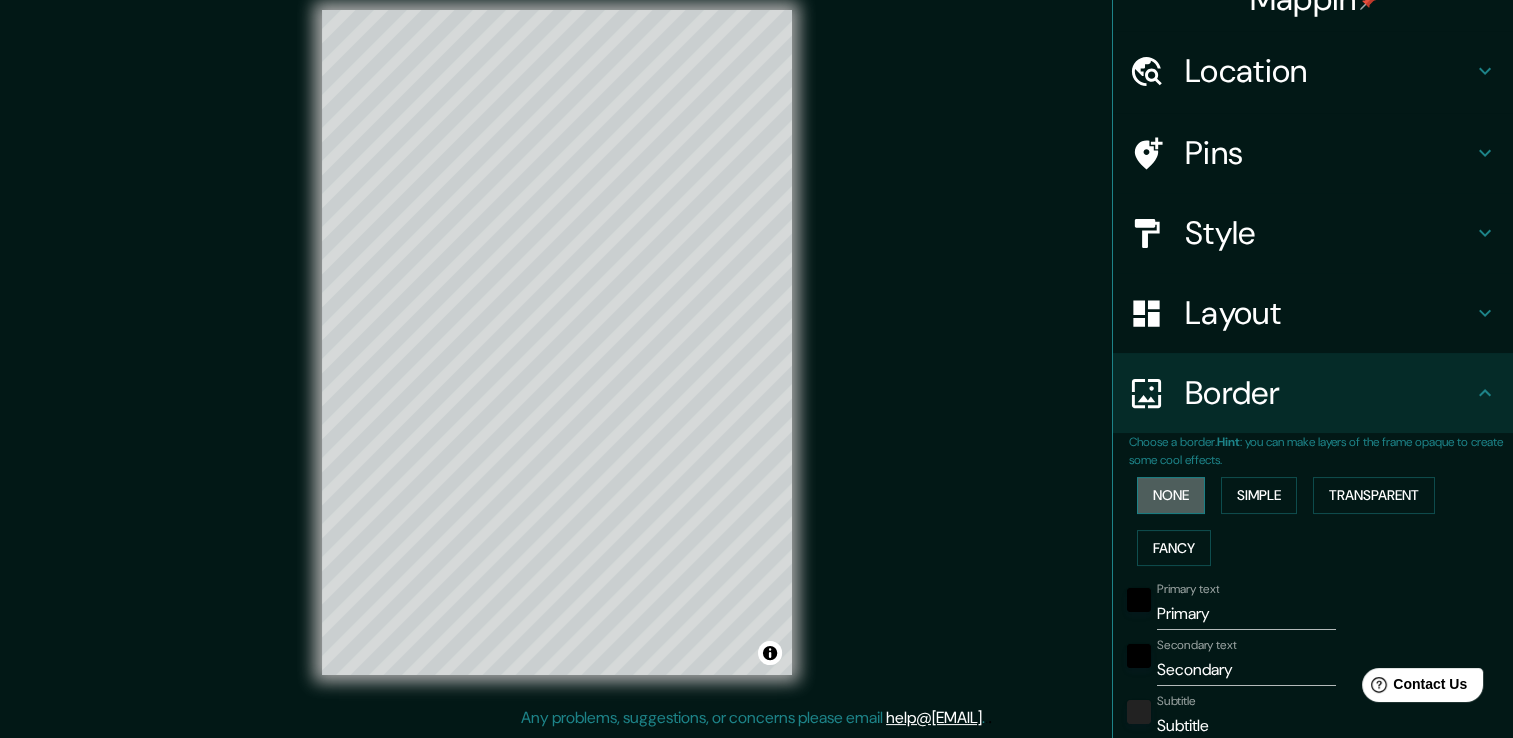 click on "None" at bounding box center [1171, 495] 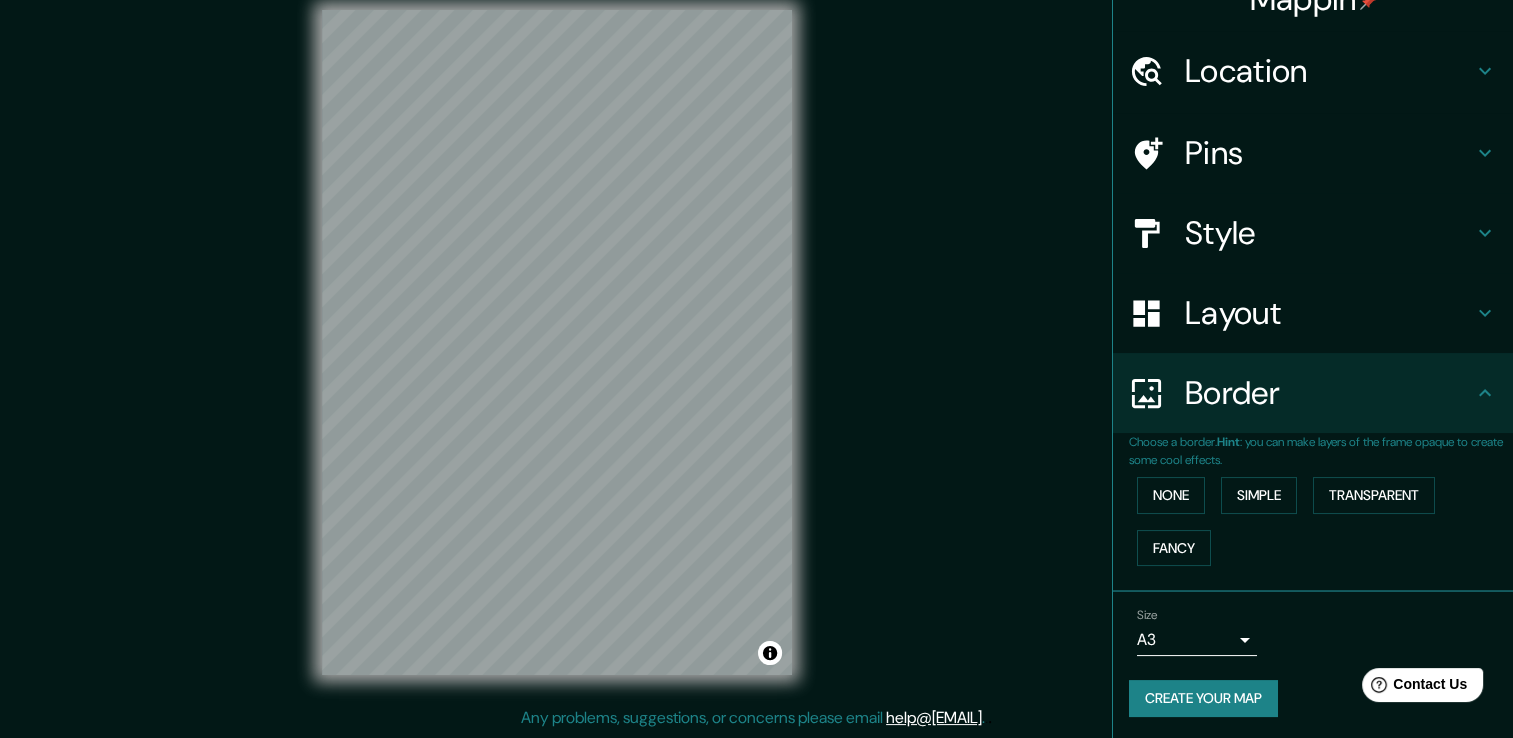 click on "Border" at bounding box center [1313, 393] 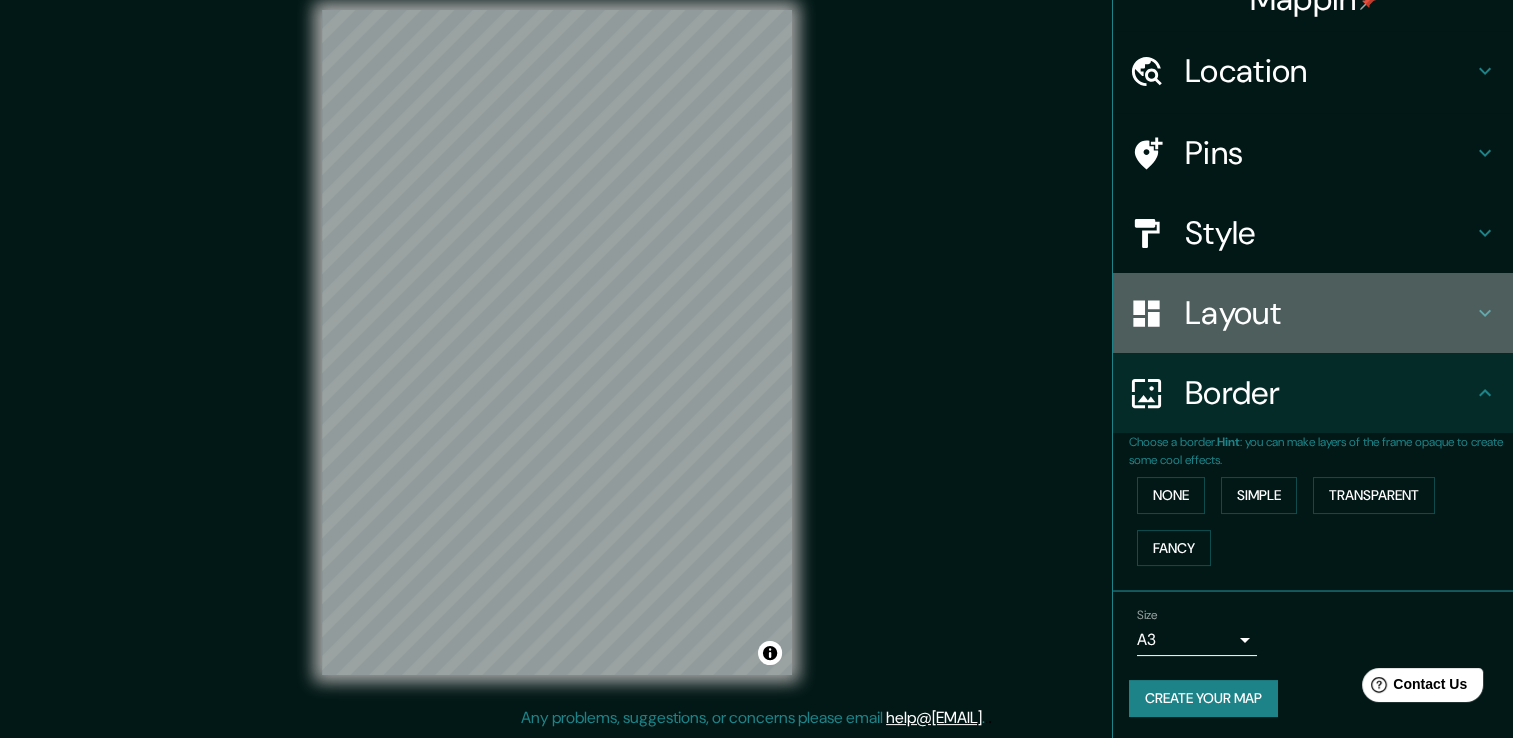 click on "Layout" at bounding box center [1329, 313] 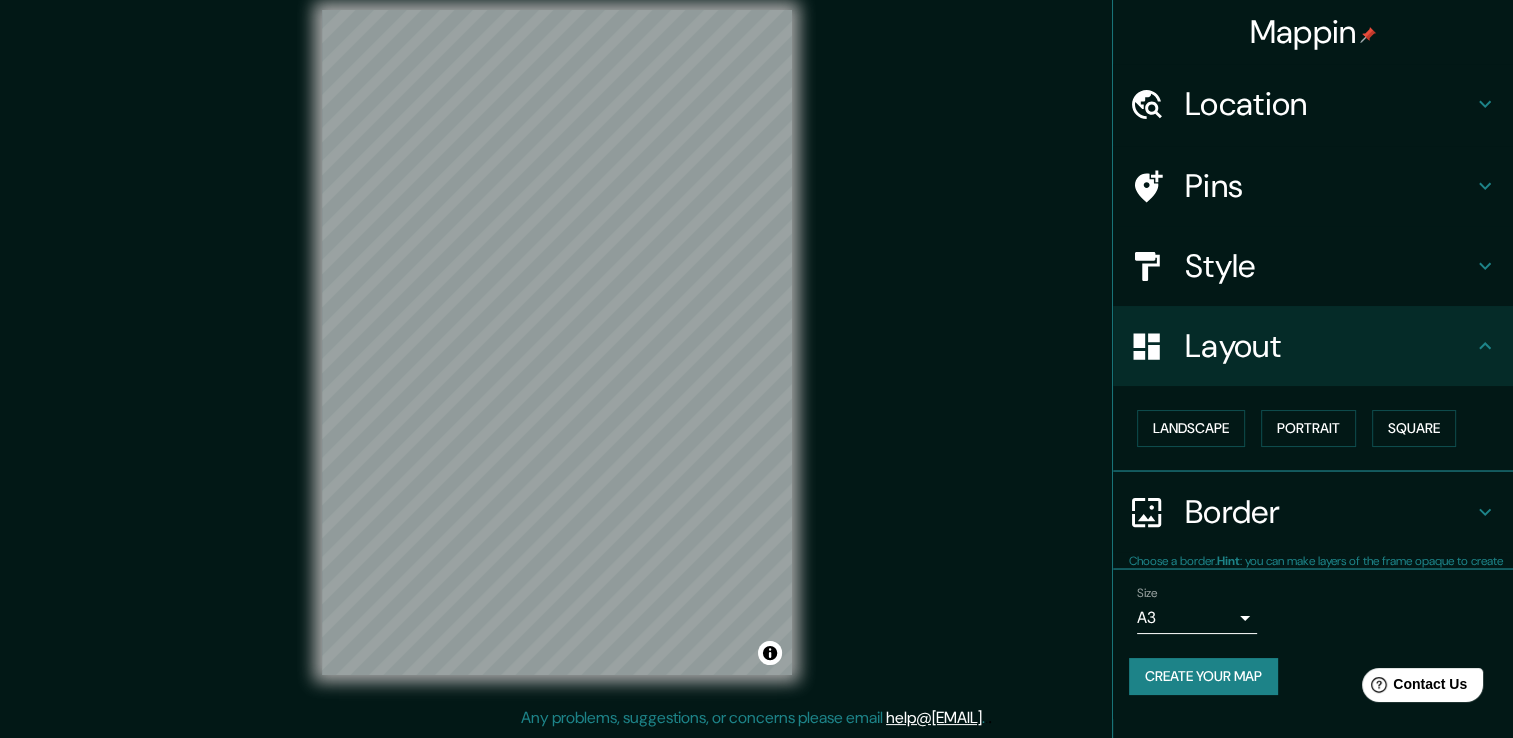 scroll, scrollTop: 0, scrollLeft: 0, axis: both 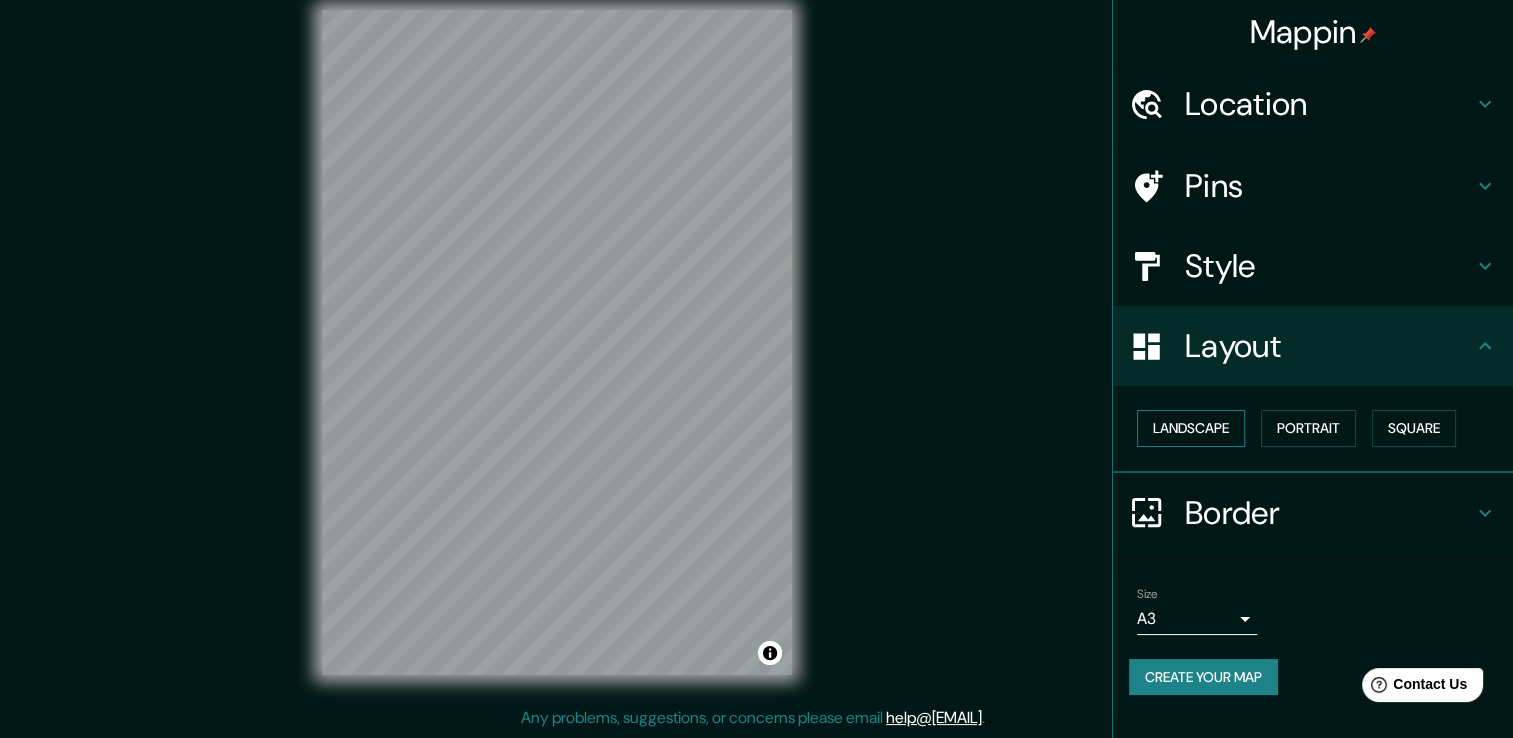 click on "Landscape" at bounding box center [1191, 428] 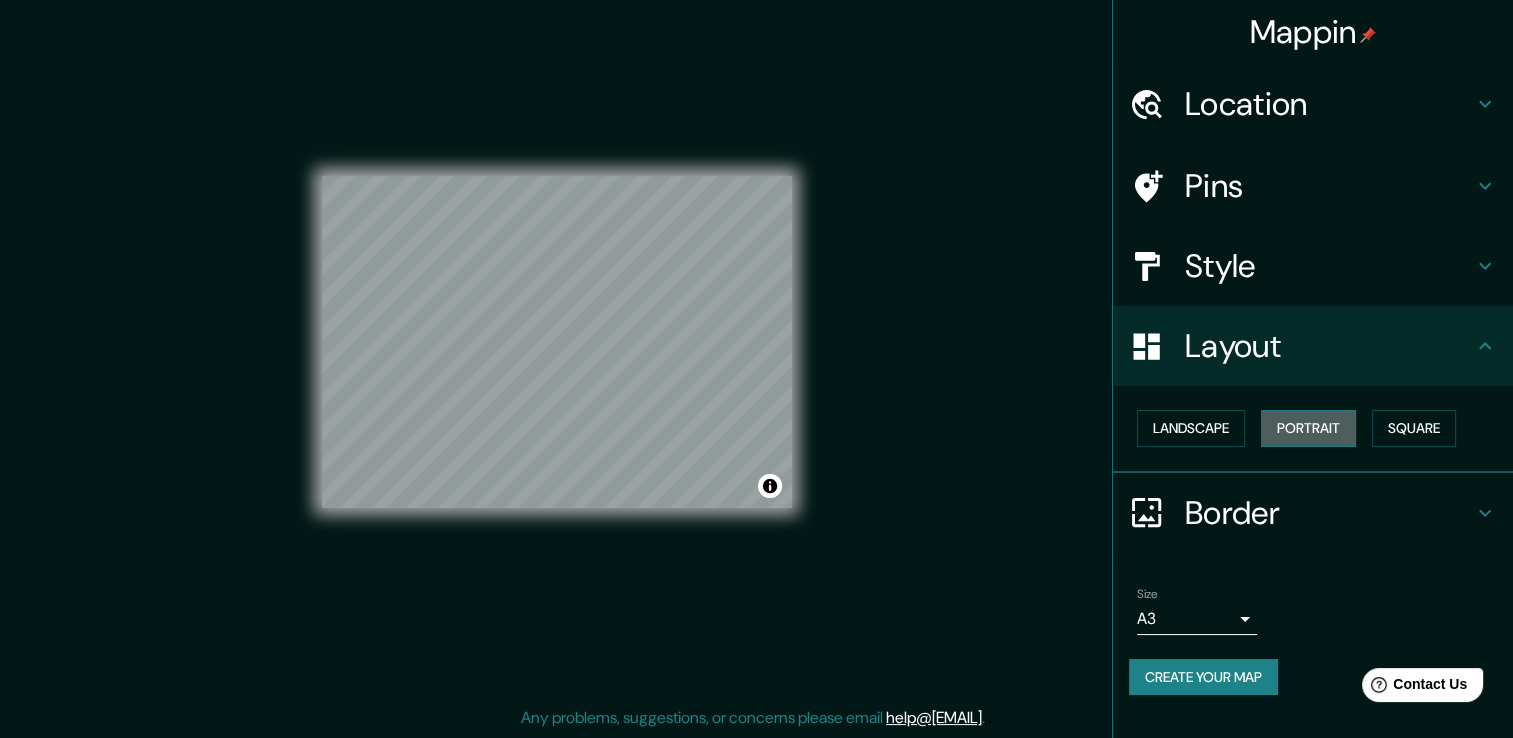 click on "Portrait" at bounding box center (1308, 428) 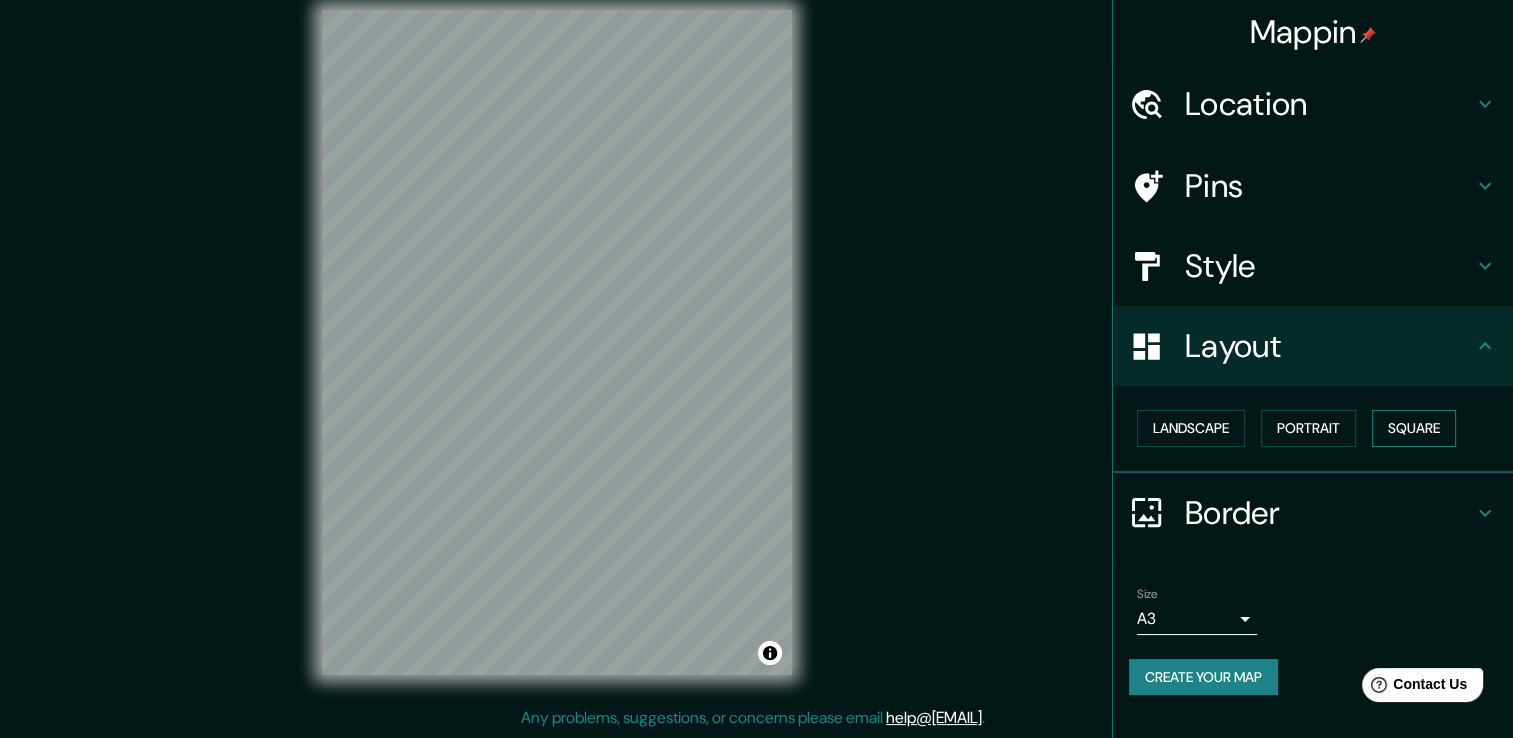 click on "Square" at bounding box center (1414, 428) 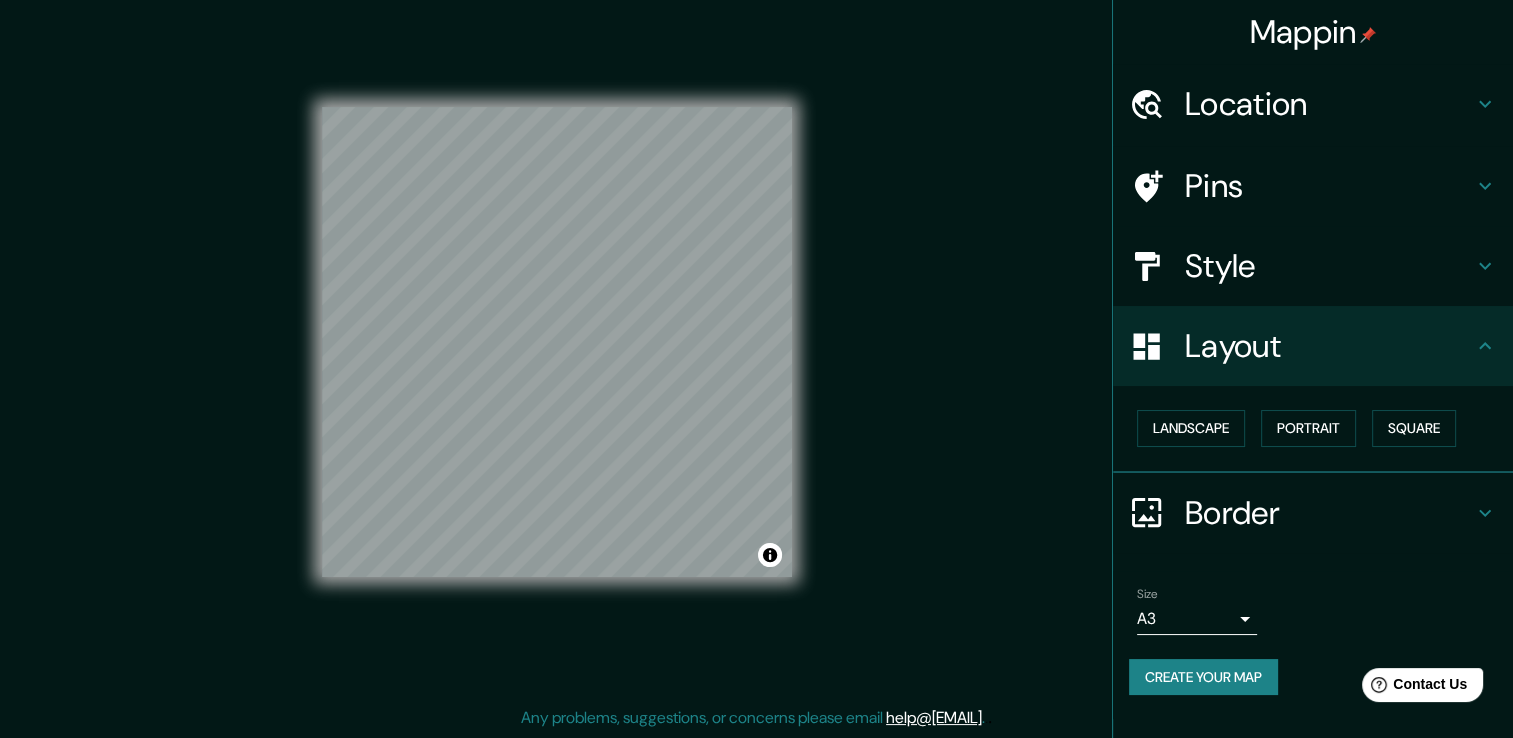 click on "Landscape Portrait Square" at bounding box center [1313, 429] 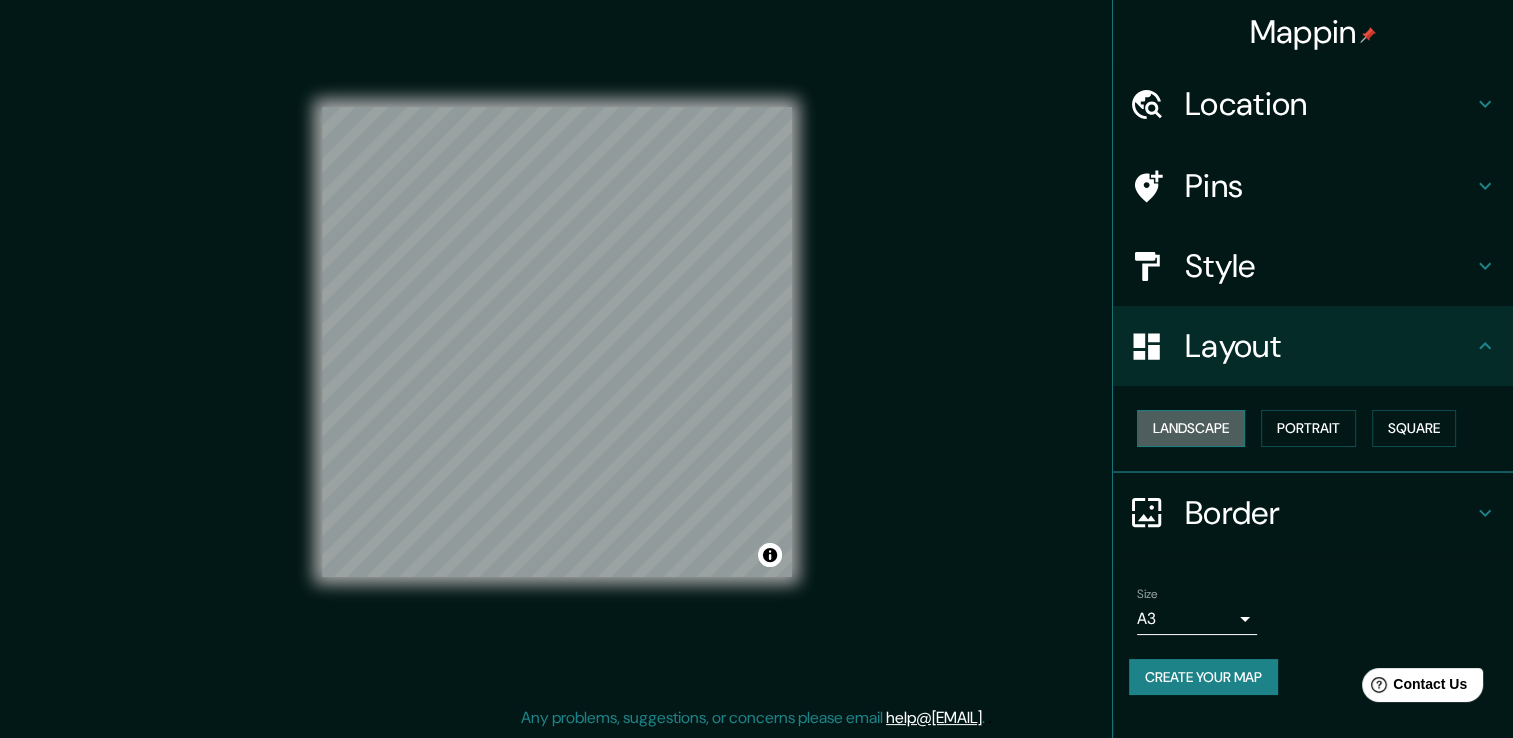 drag, startPoint x: 1164, startPoint y: 439, endPoint x: 1216, endPoint y: 442, distance: 52.086468 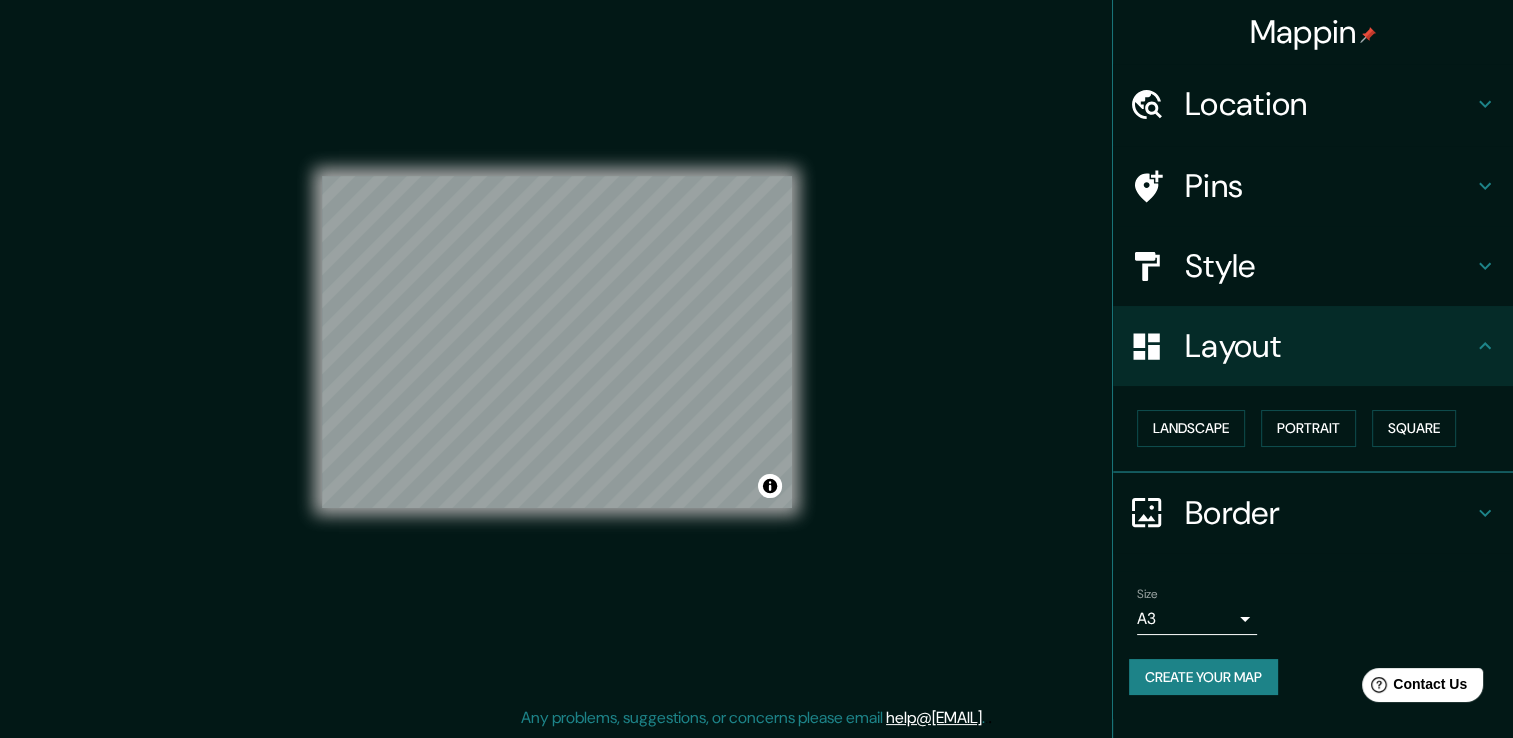 click on "Landscape Portrait Square" at bounding box center [1321, 428] 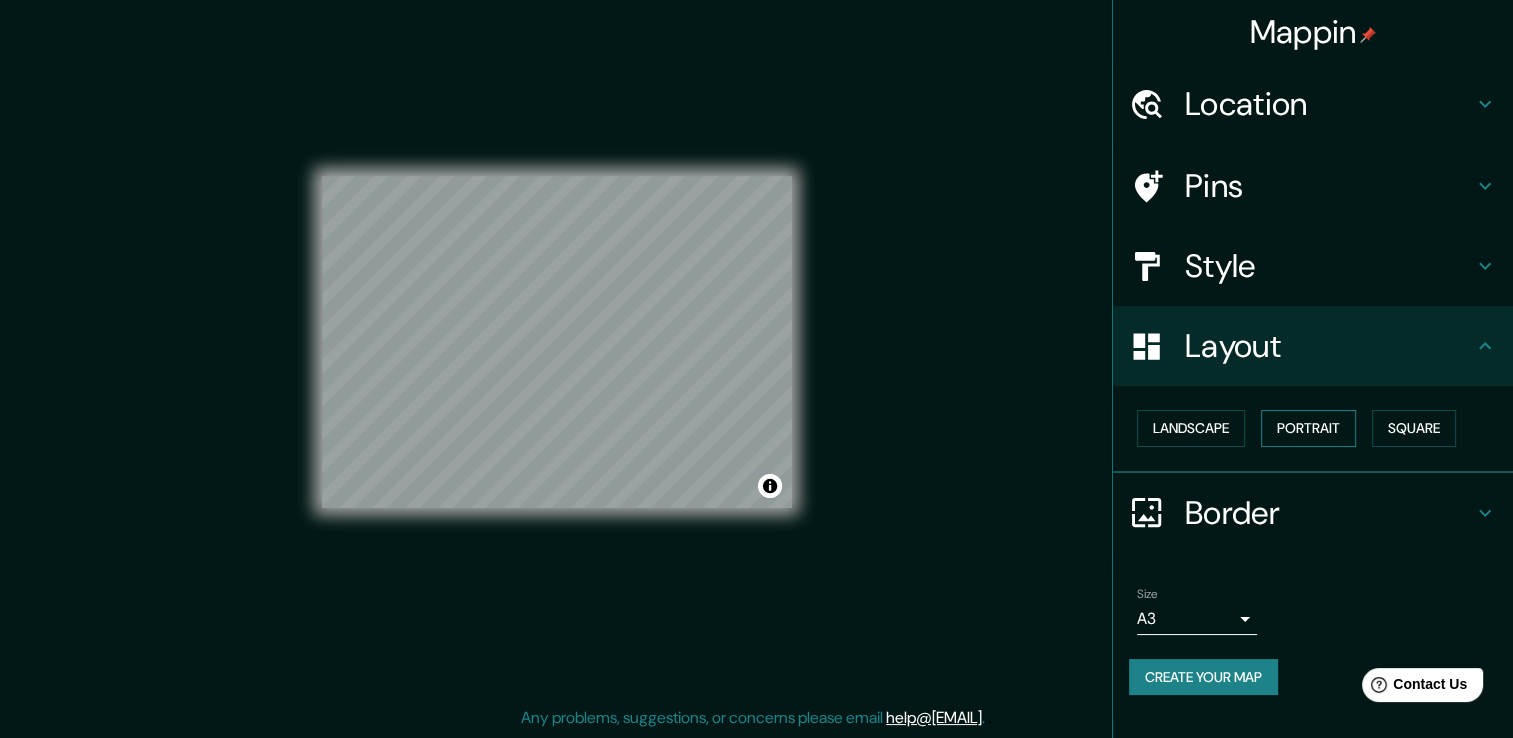 click on "Portrait" at bounding box center [1308, 428] 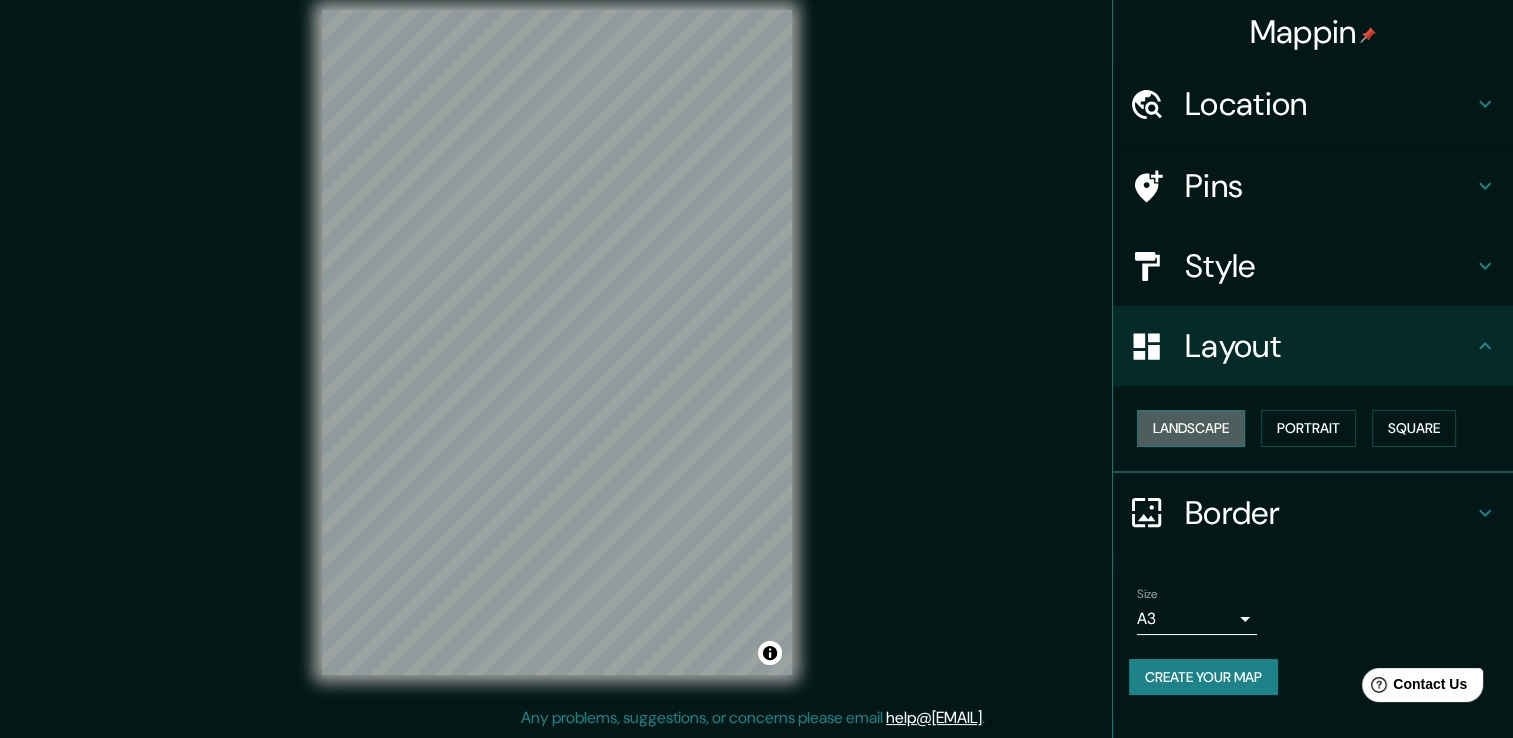 click on "Landscape" at bounding box center [1191, 428] 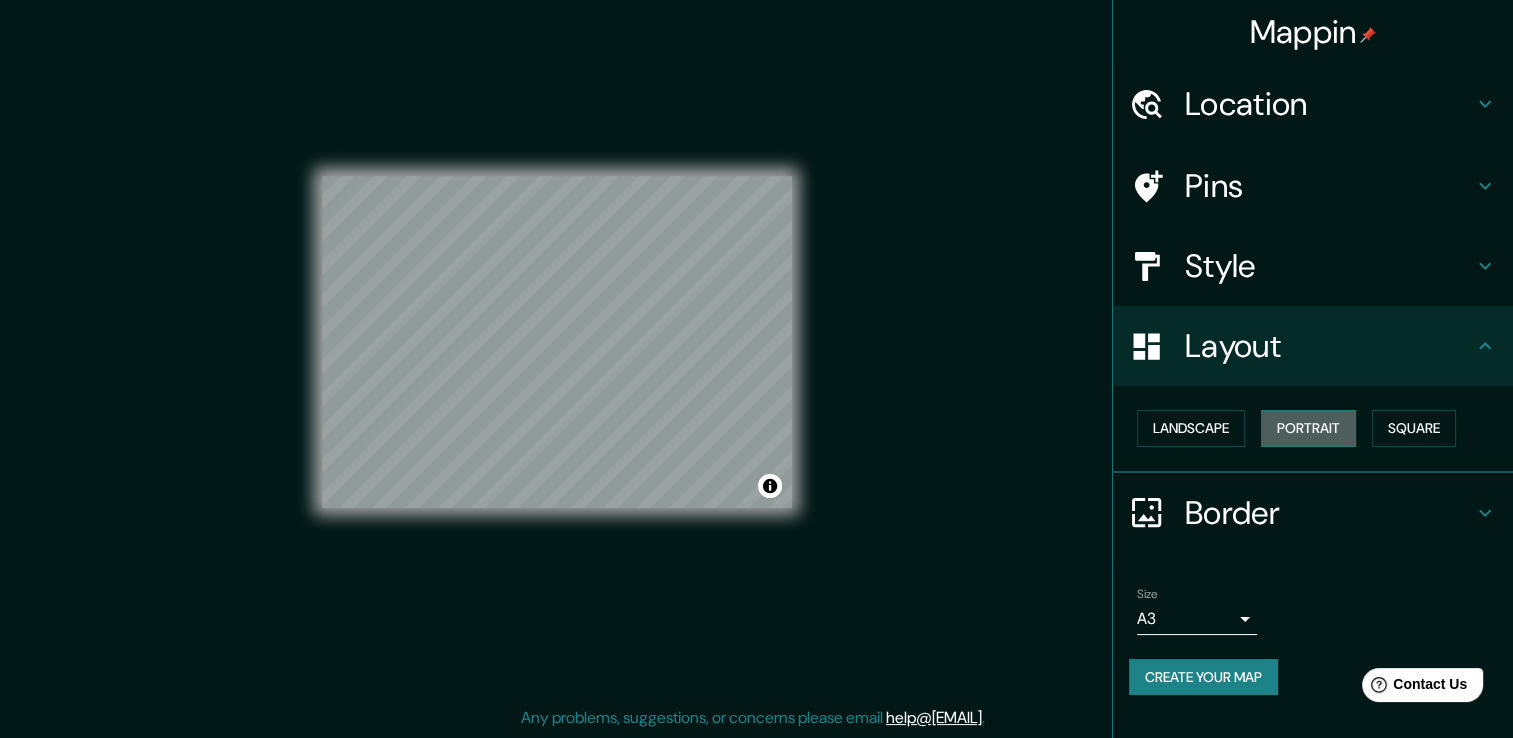 click on "Portrait" at bounding box center (1308, 428) 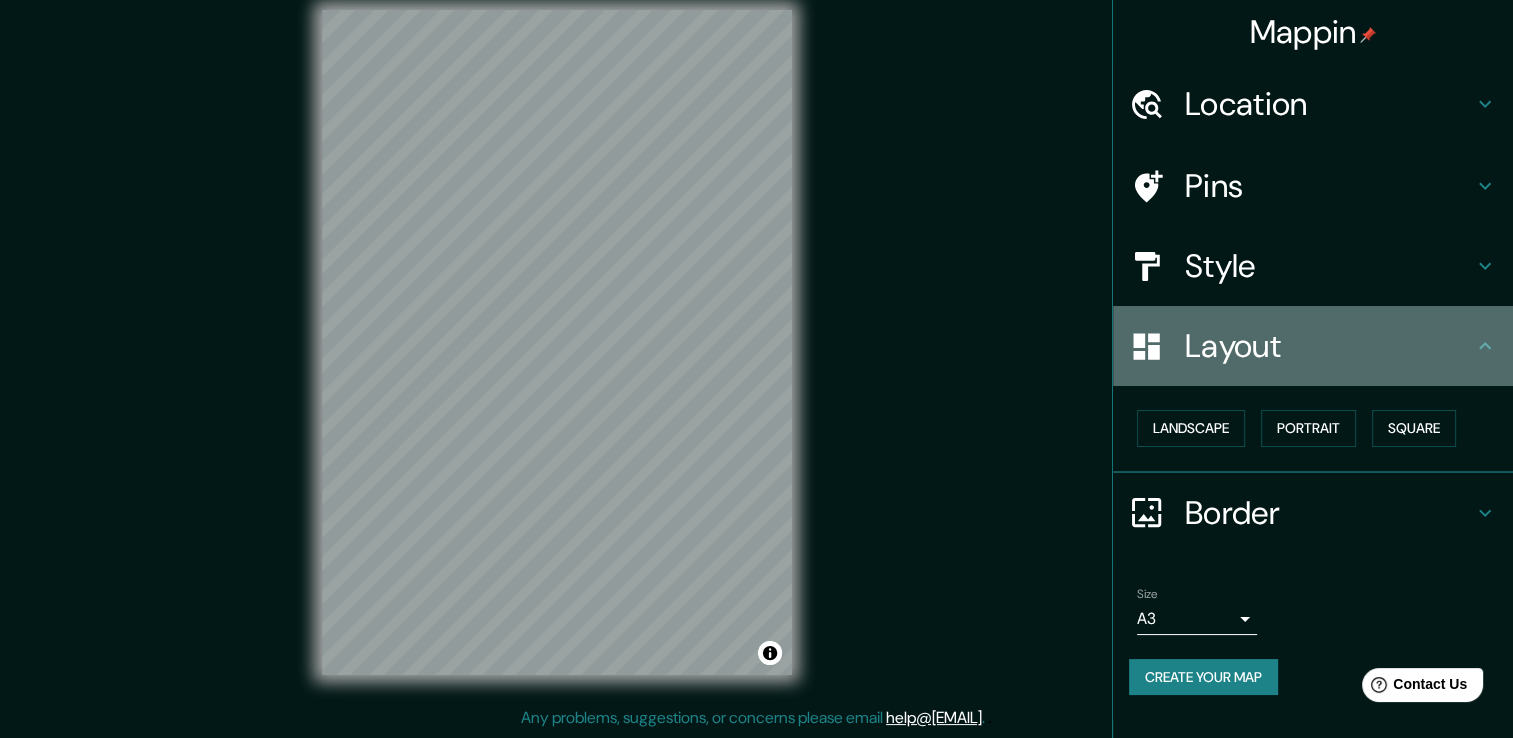 click on "Layout" at bounding box center (1329, 346) 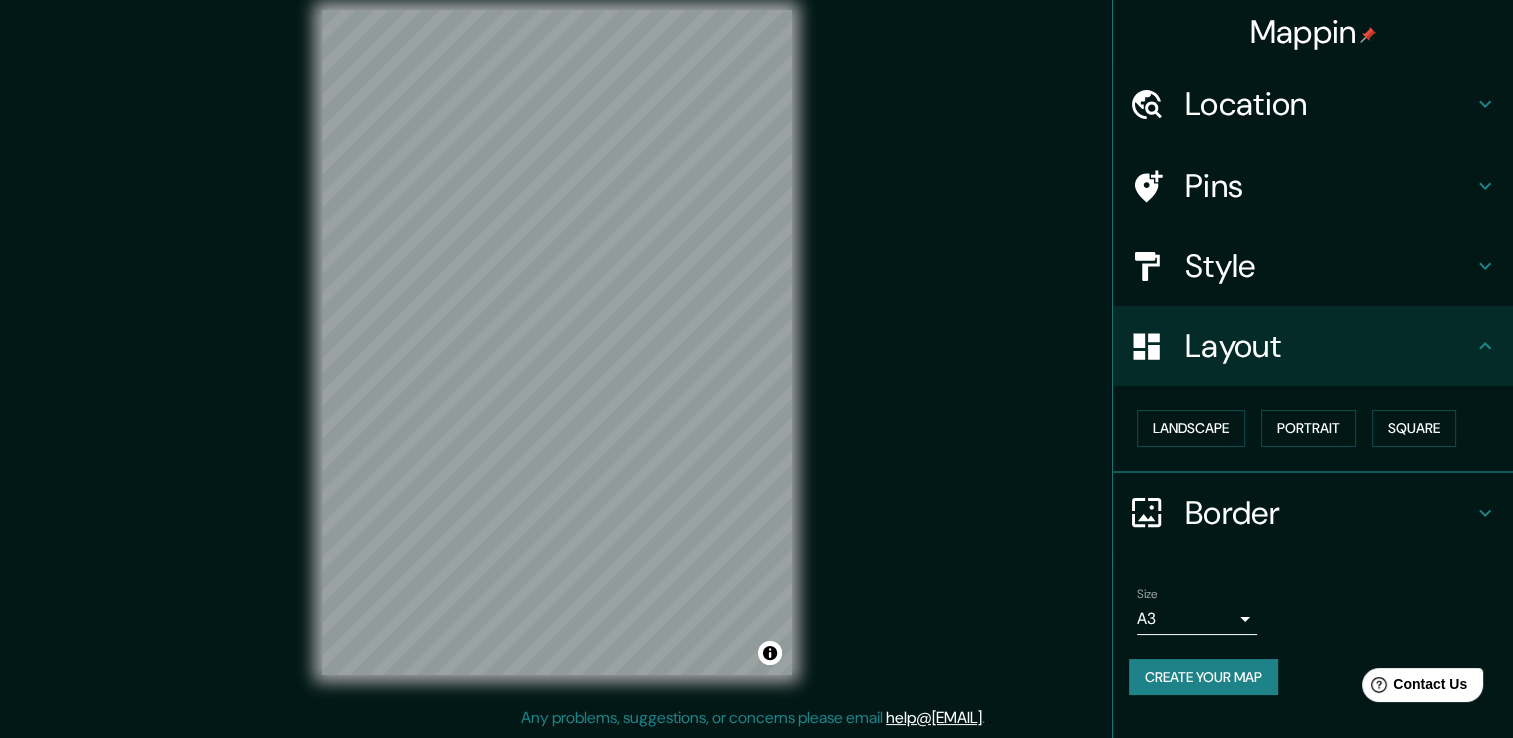 click on "Border" at bounding box center [1329, 513] 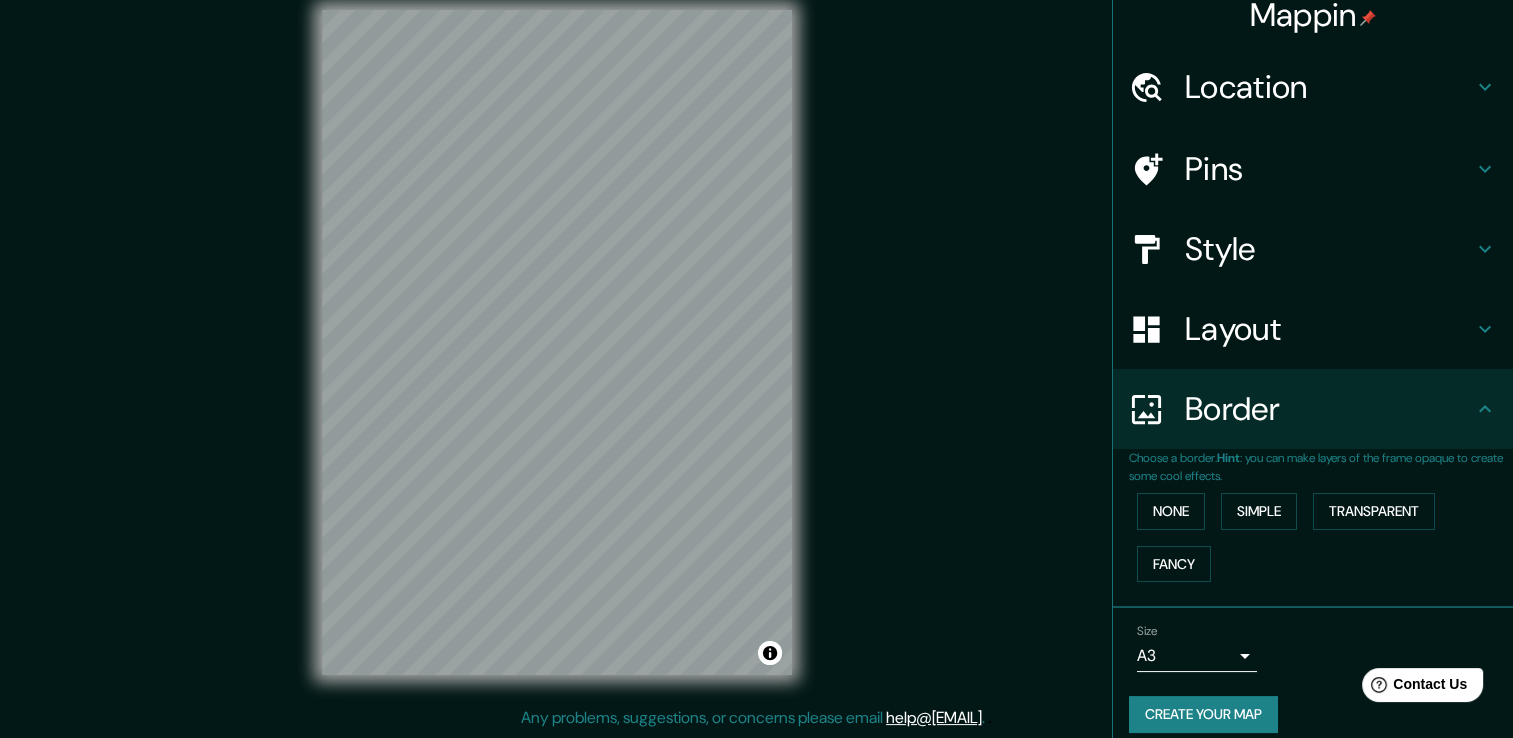 scroll, scrollTop: 33, scrollLeft: 0, axis: vertical 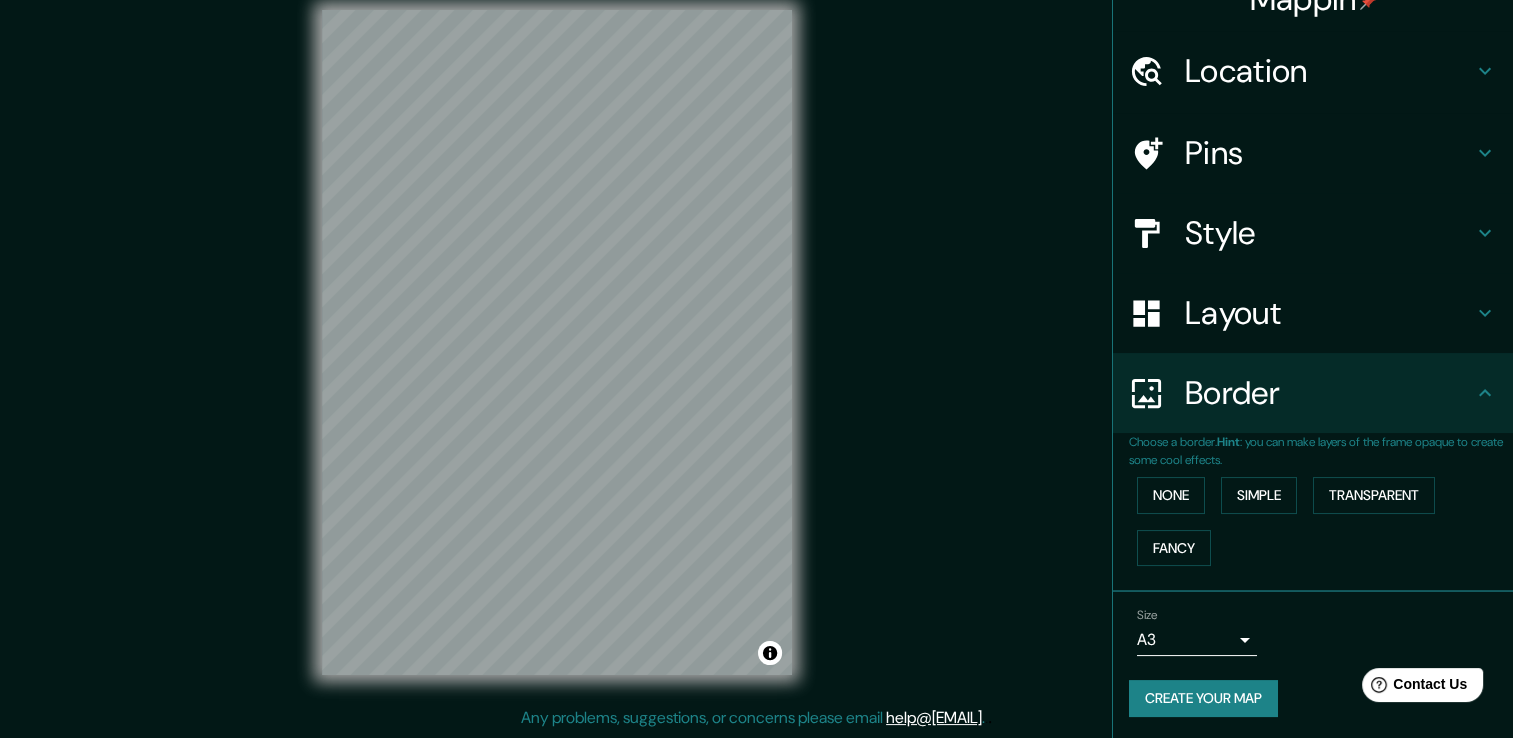 click on "Size A3 a4" at bounding box center [1313, 632] 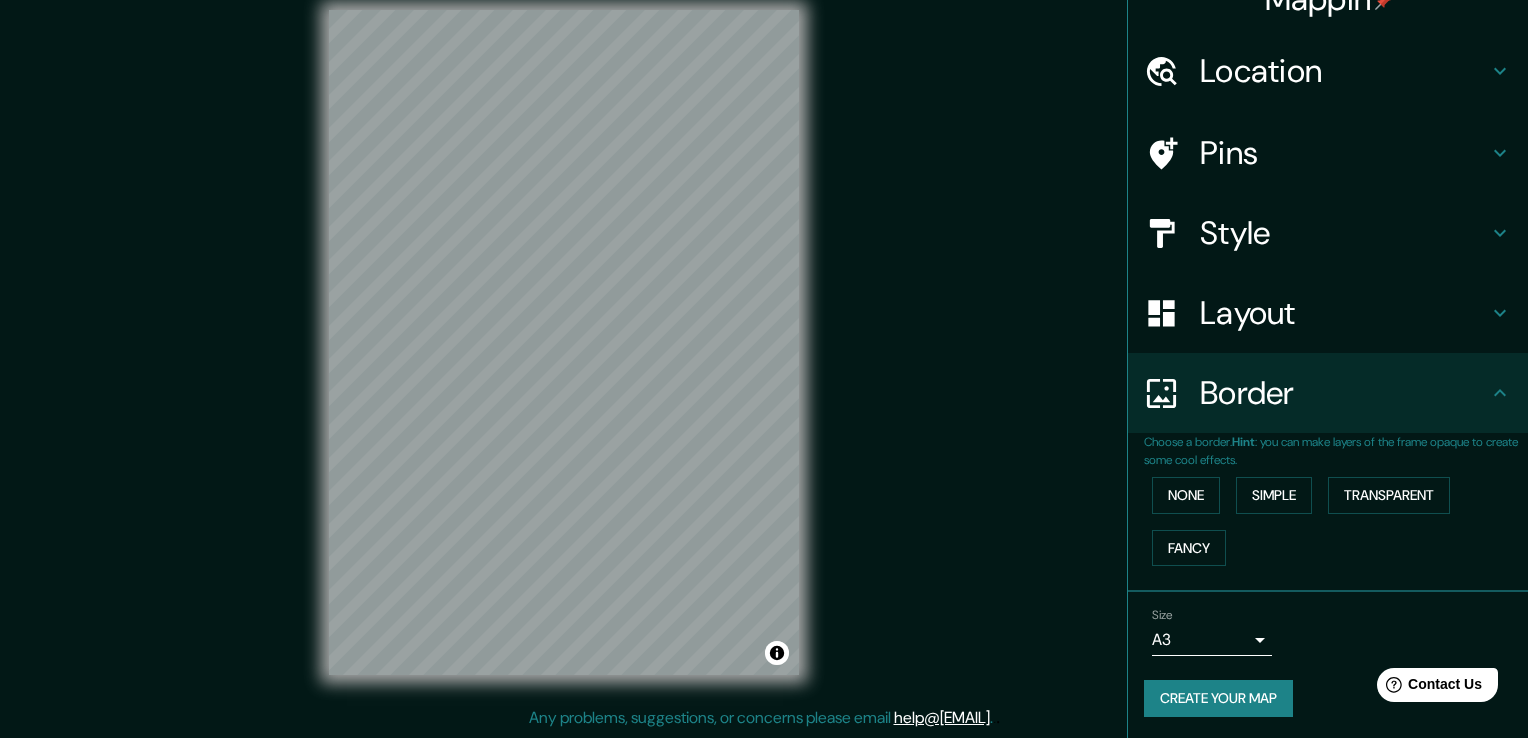 click on "Mappin Location Pins Style Layout Border Choose a border.  Hint : you can make layers of the frame opaque to create some cool effects. None Simple Transparent Fancy Size A3 a4 Create your map © Mapbox   © OpenStreetMap   Improve this map Any problems, suggestions, or concerns please email    help@mappin.pro . . ." at bounding box center (764, 347) 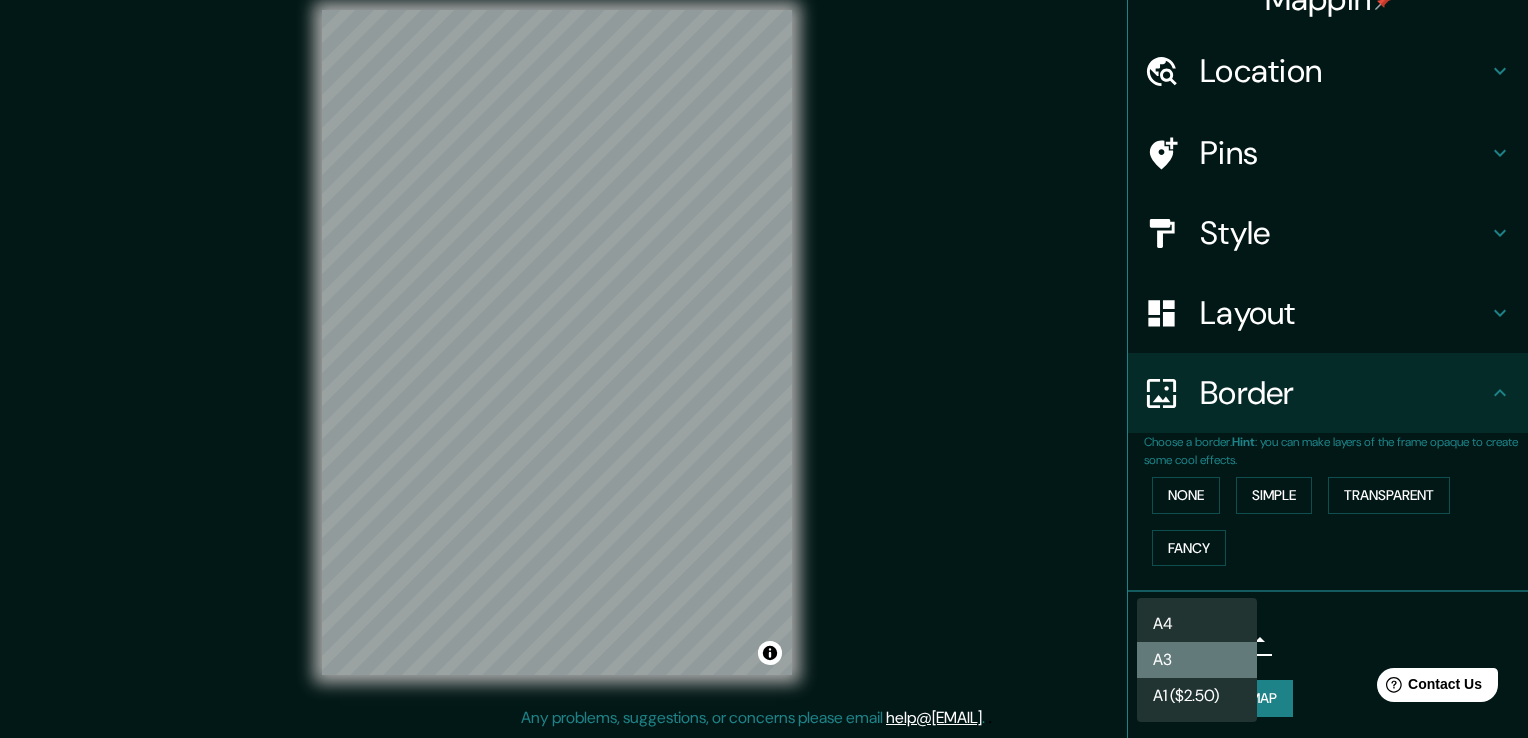 click on "A3" at bounding box center [1197, 660] 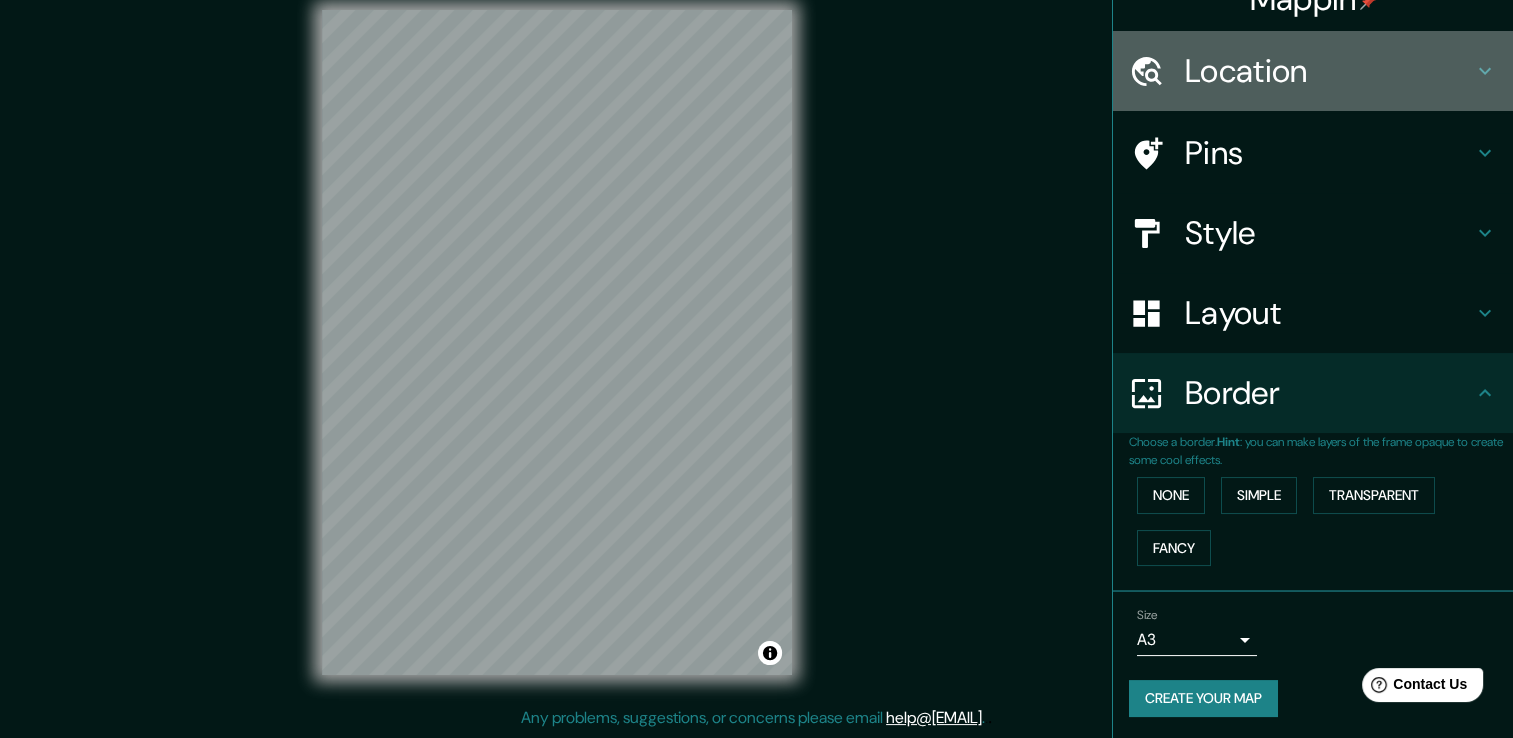 click on "Location" at bounding box center (1329, 71) 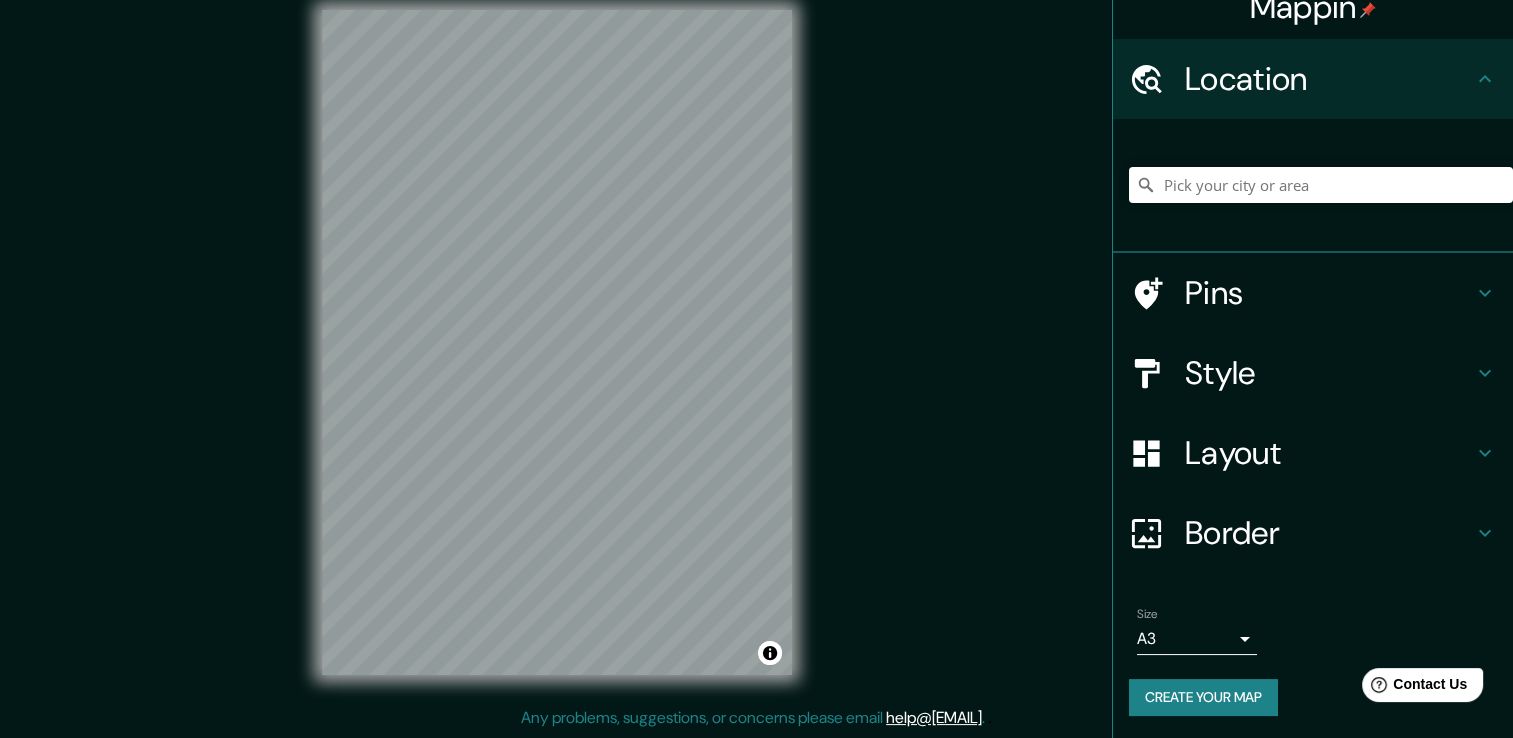 click on "Pins" at bounding box center [1313, 293] 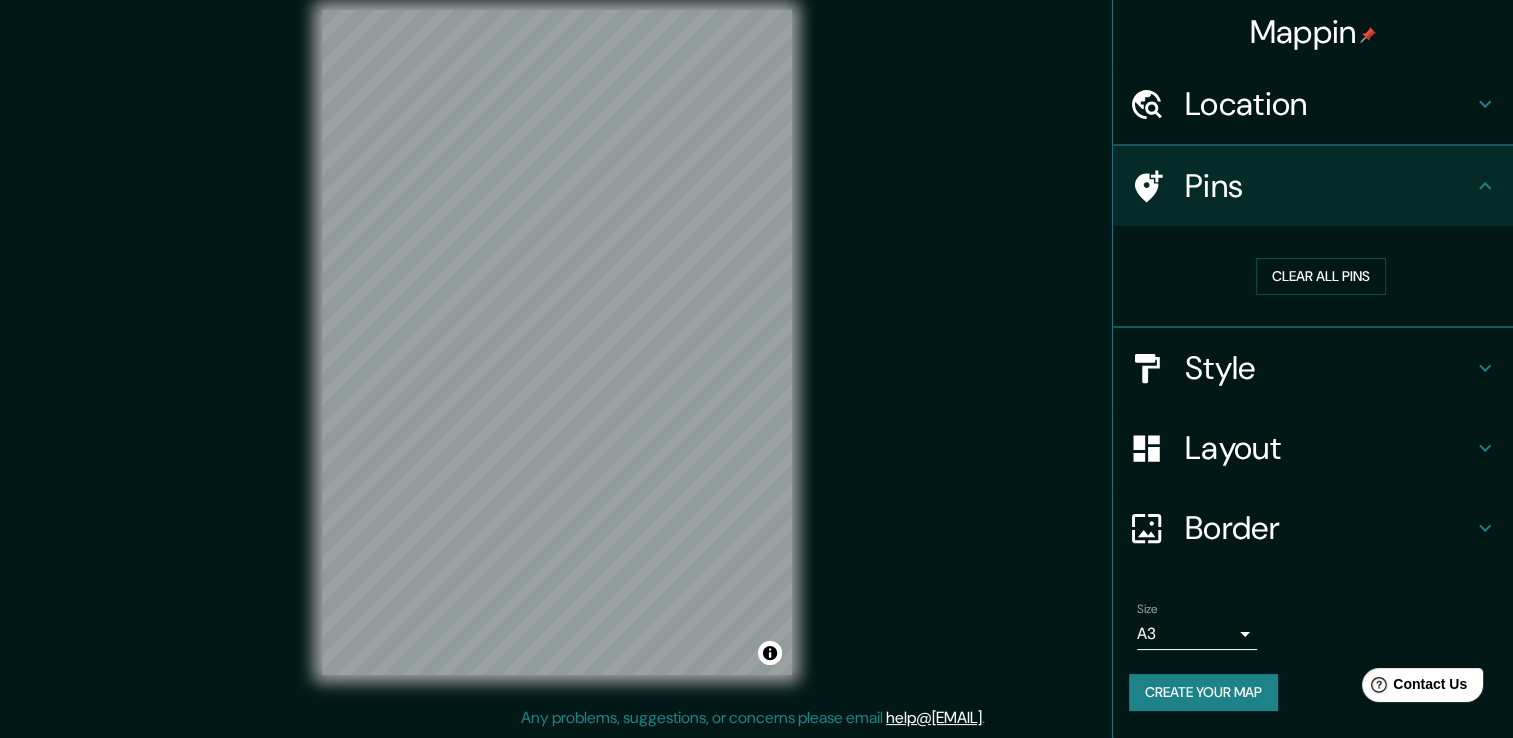 scroll, scrollTop: 0, scrollLeft: 0, axis: both 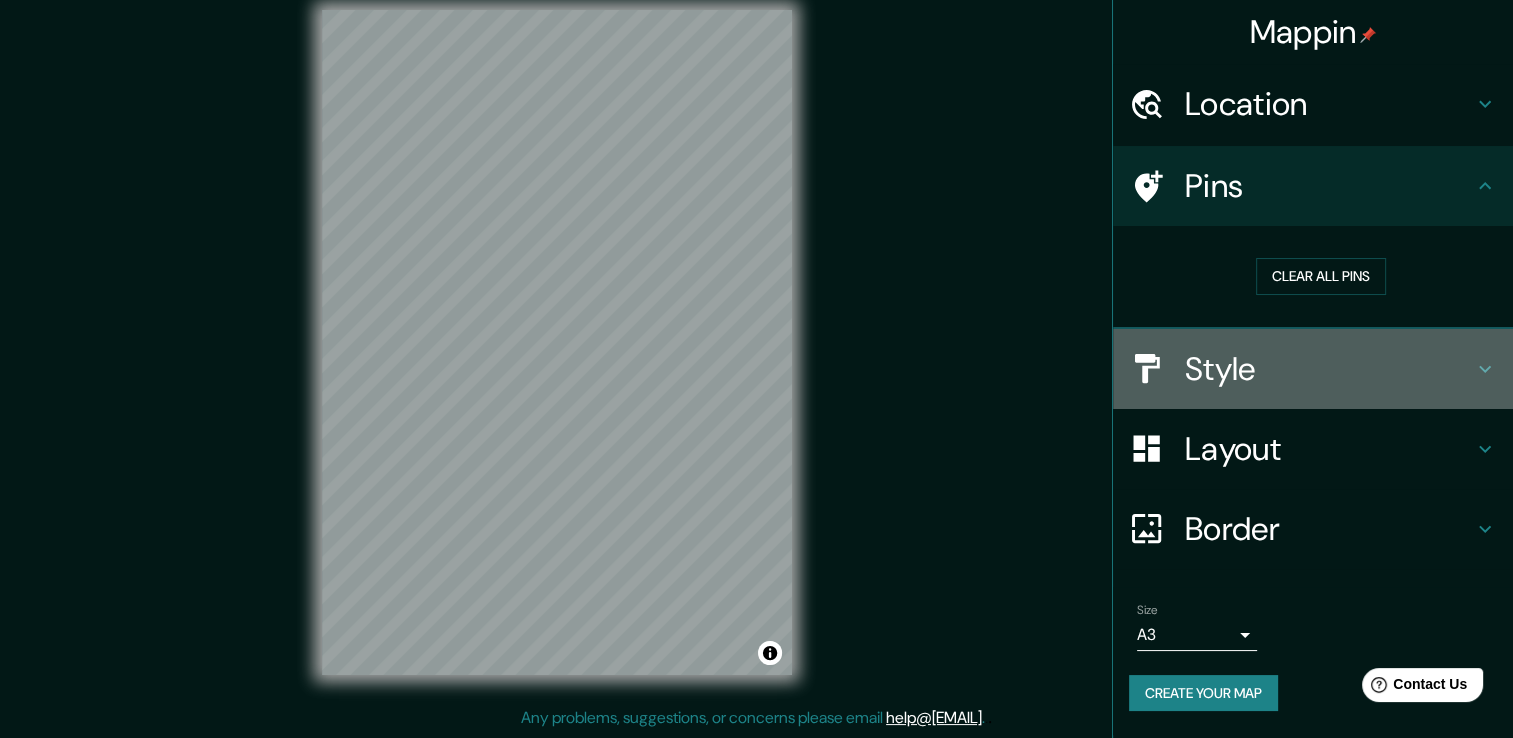 click on "Style" at bounding box center (1329, 369) 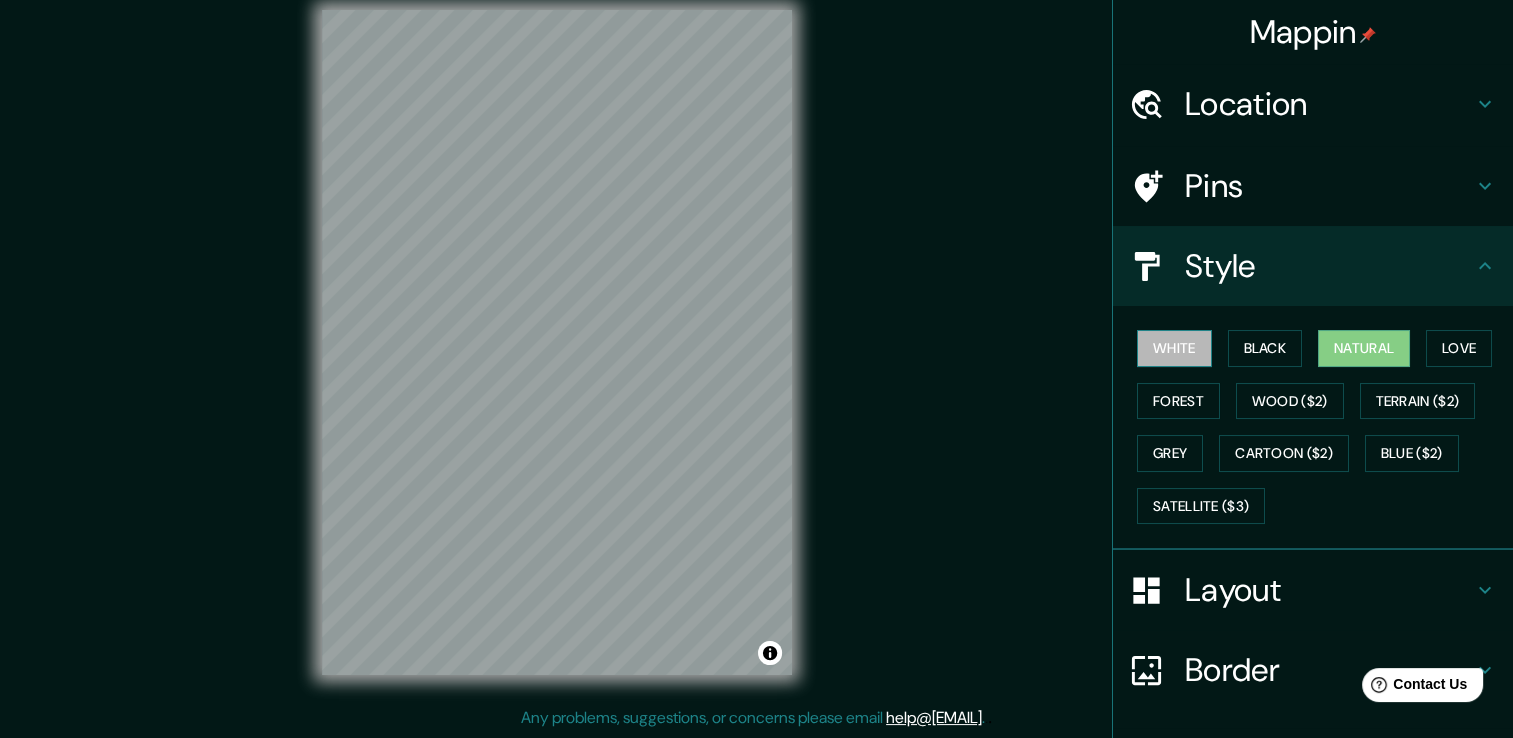 click on "White" at bounding box center [1174, 348] 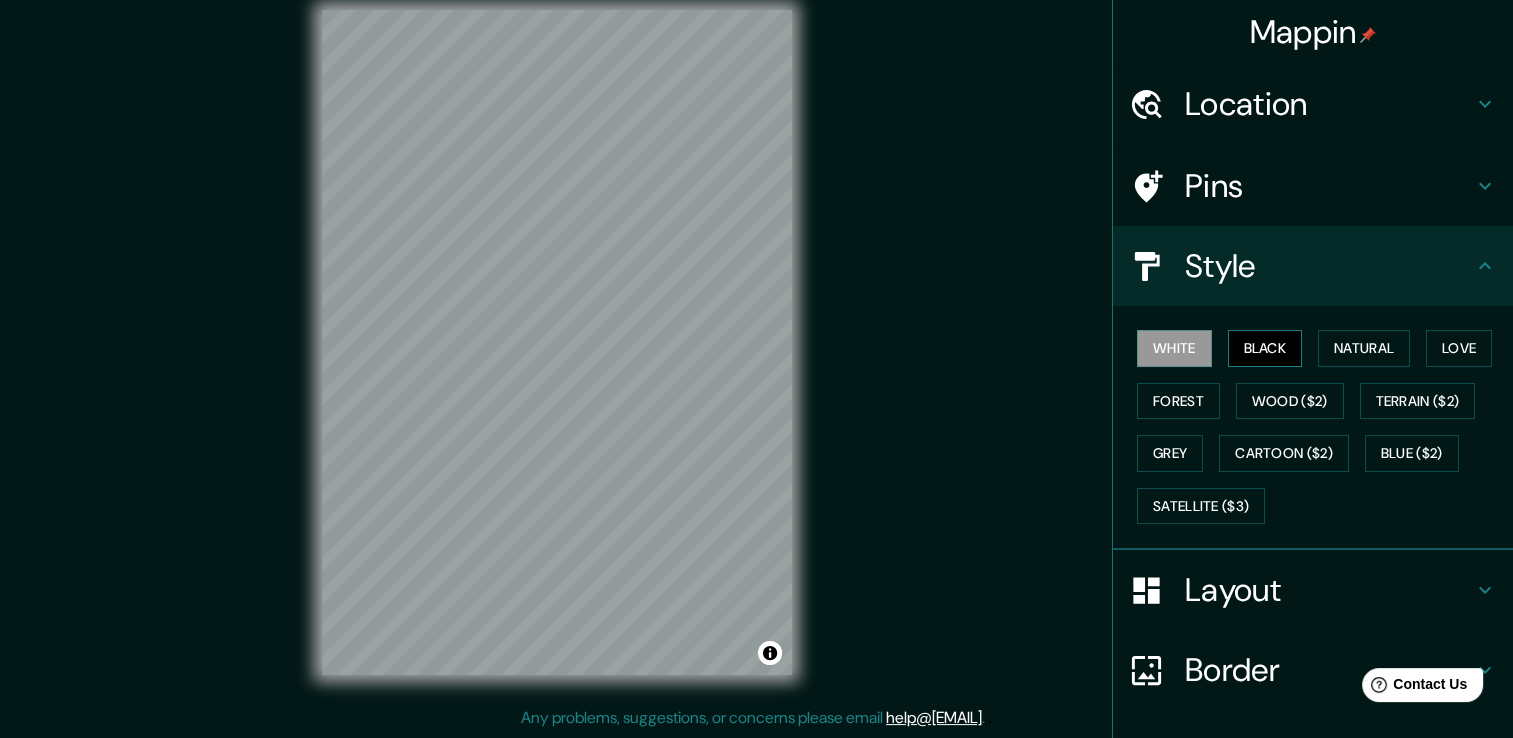 click on "Black" at bounding box center [1265, 348] 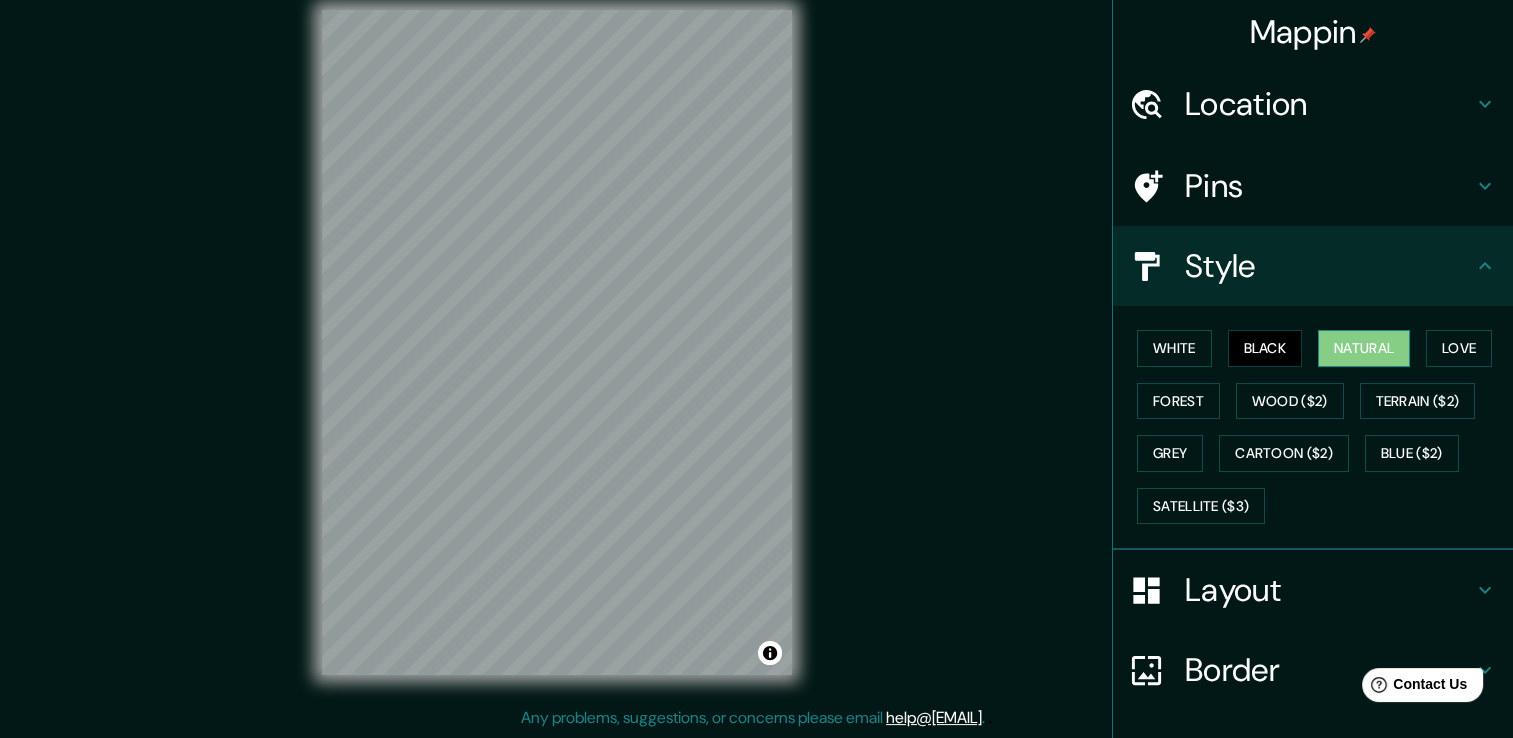 click on "Natural" at bounding box center (1364, 348) 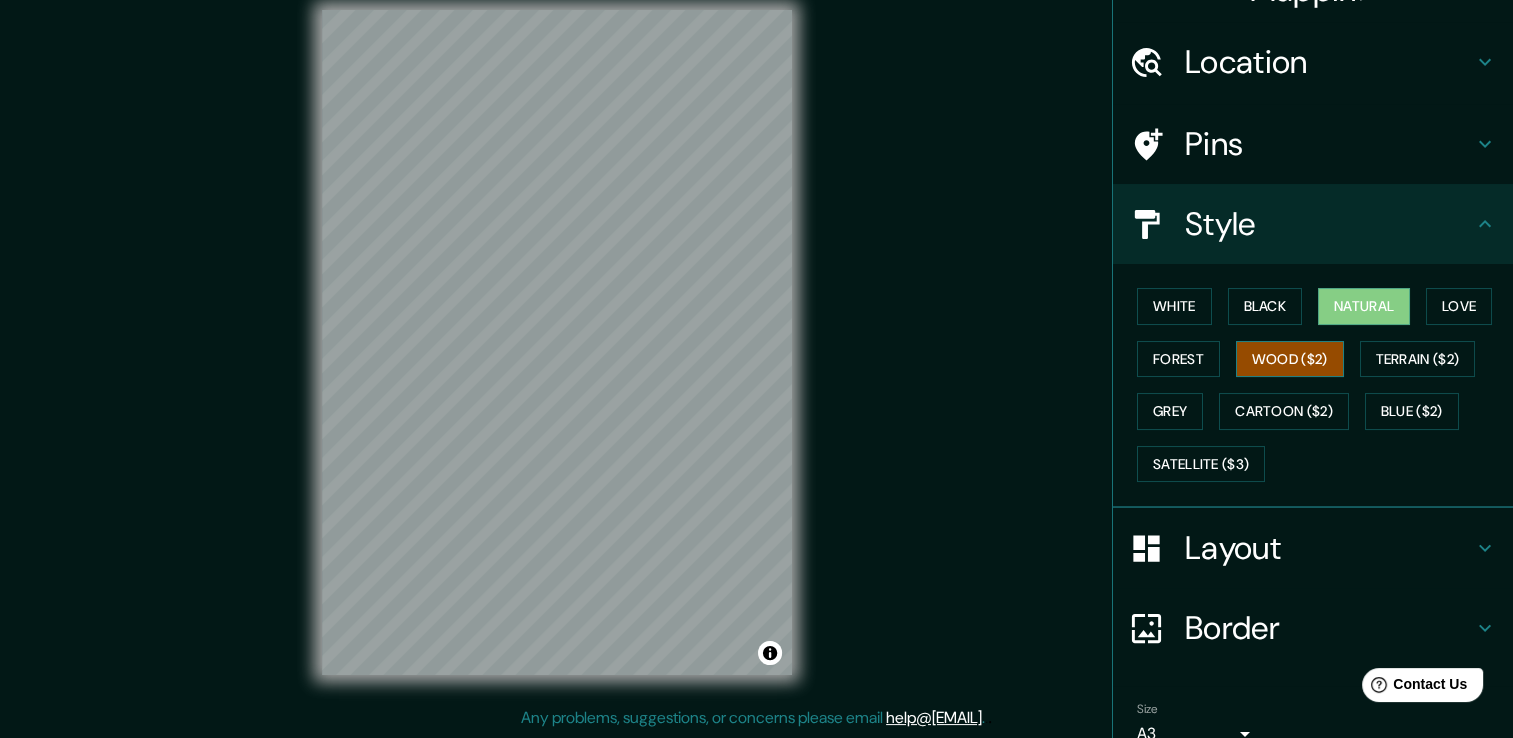 scroll, scrollTop: 135, scrollLeft: 0, axis: vertical 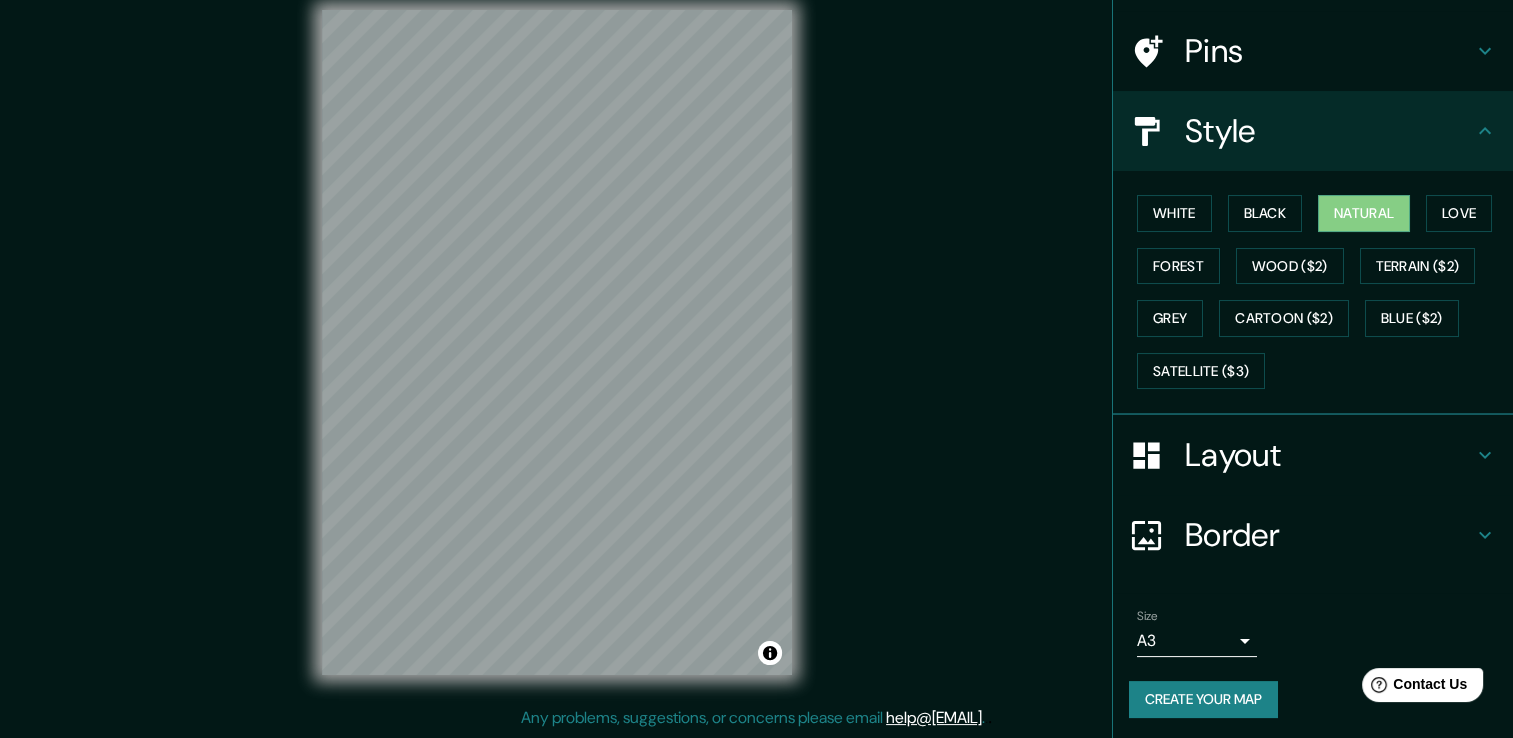 click on "Create your map" at bounding box center (1203, 699) 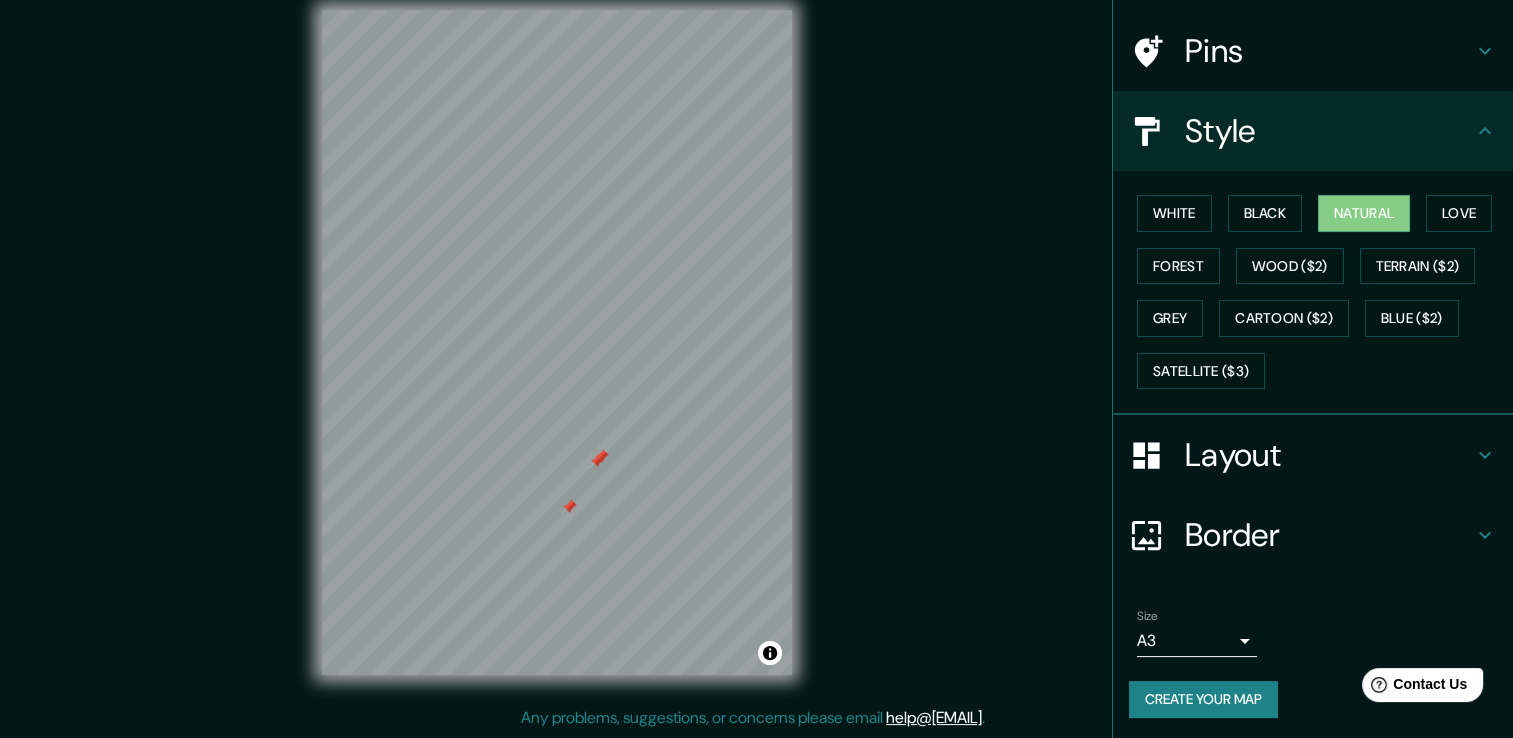 click at bounding box center (569, 507) 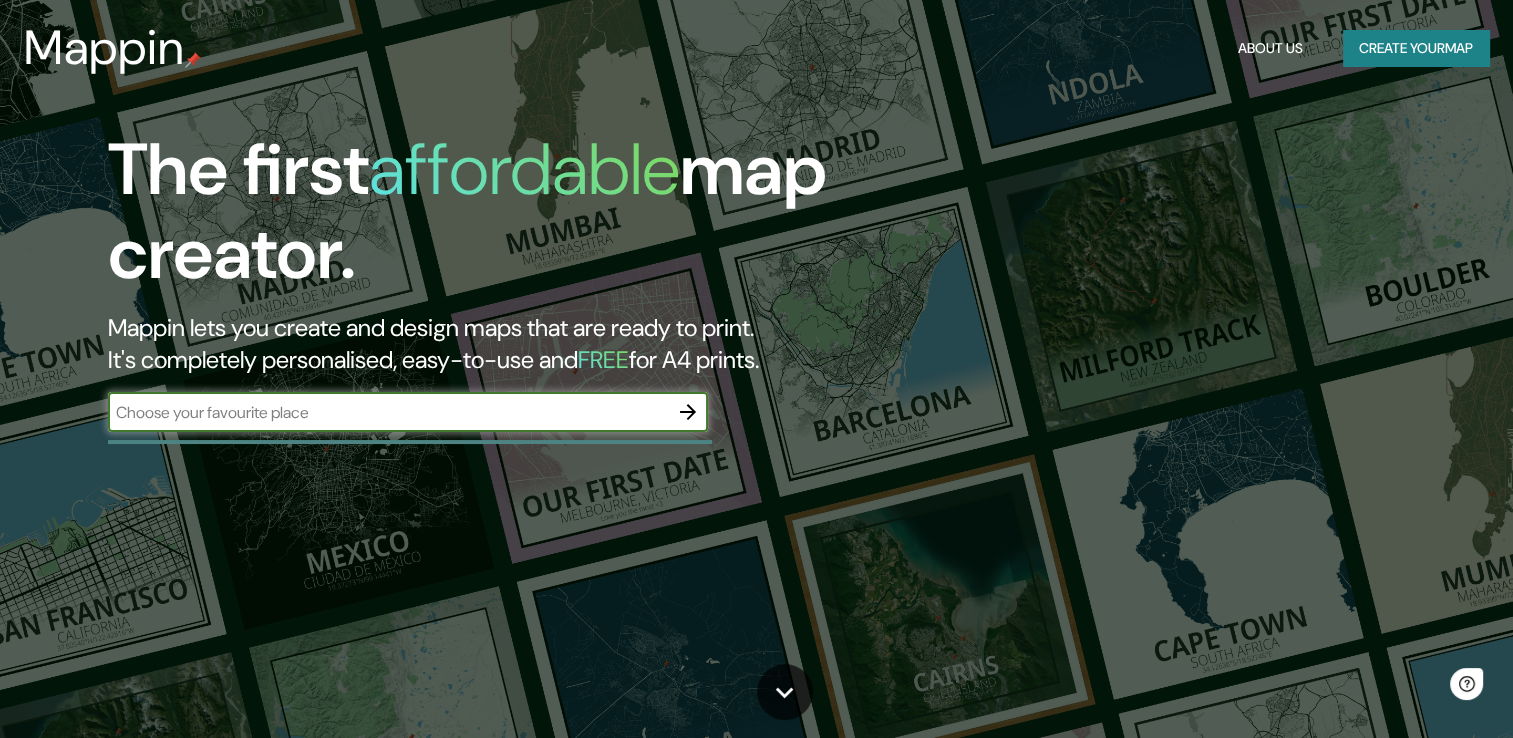 scroll, scrollTop: 0, scrollLeft: 0, axis: both 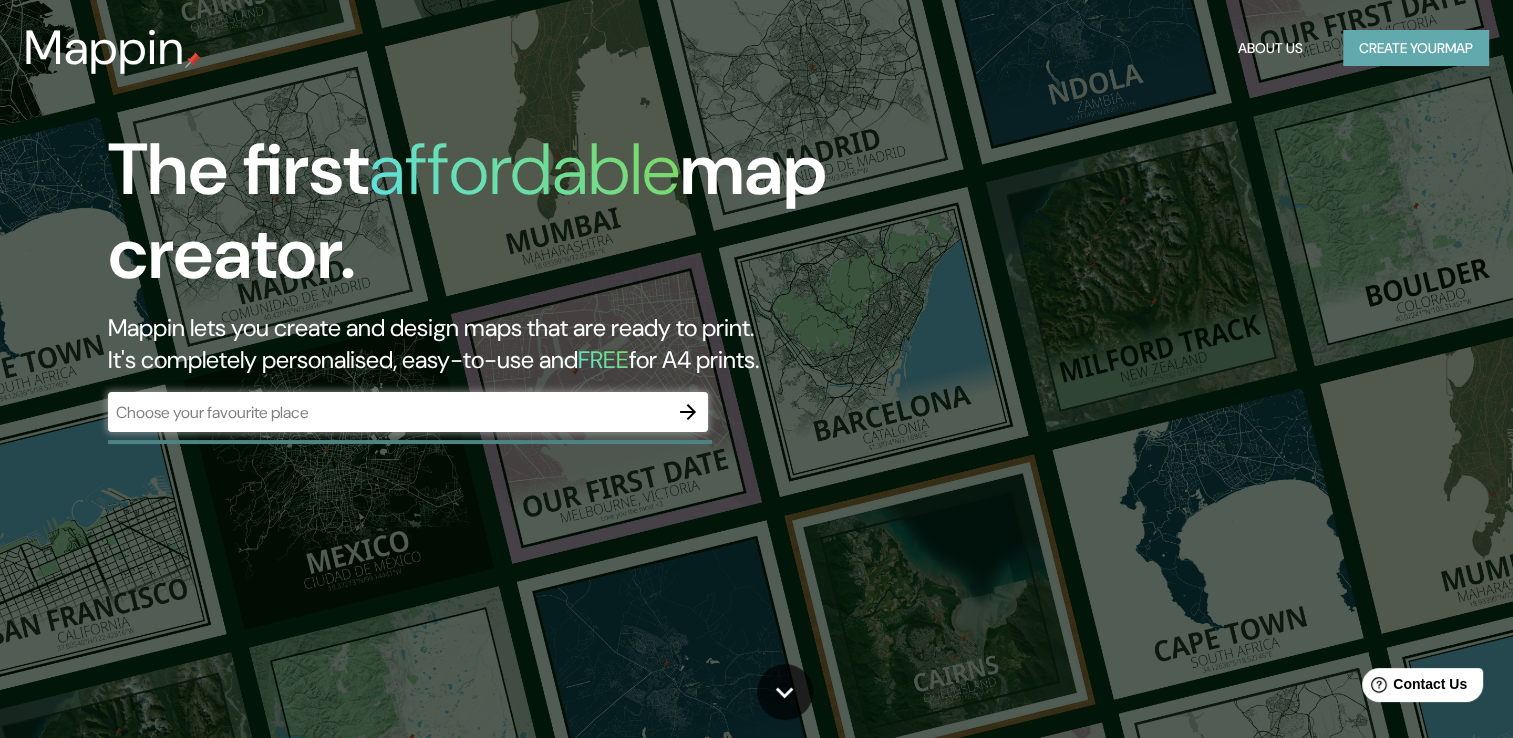 click on "Create your   map" at bounding box center [1416, 48] 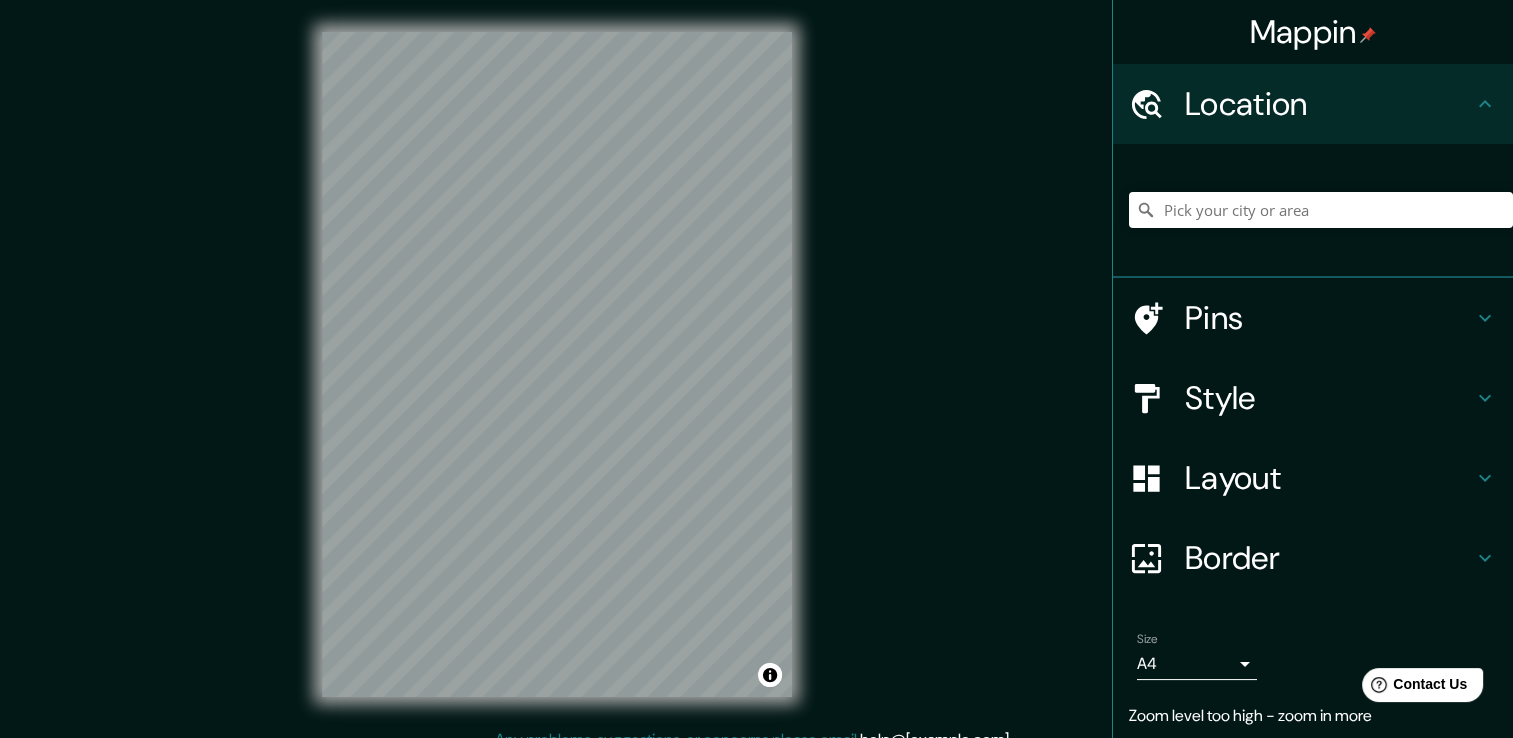 click on "Mappin Location Pins Style Layout Border Choose a border.  Hint : you can make layers of the frame opaque to create some cool effects. None Simple Transparent Fancy Size A4 single Zoom level too high - zoom in more Create your map © Mapbox   © OpenStreetMap   Improve this map Any problems, suggestions, or concerns please email    help@[example.com] . . ." at bounding box center (756, 380) 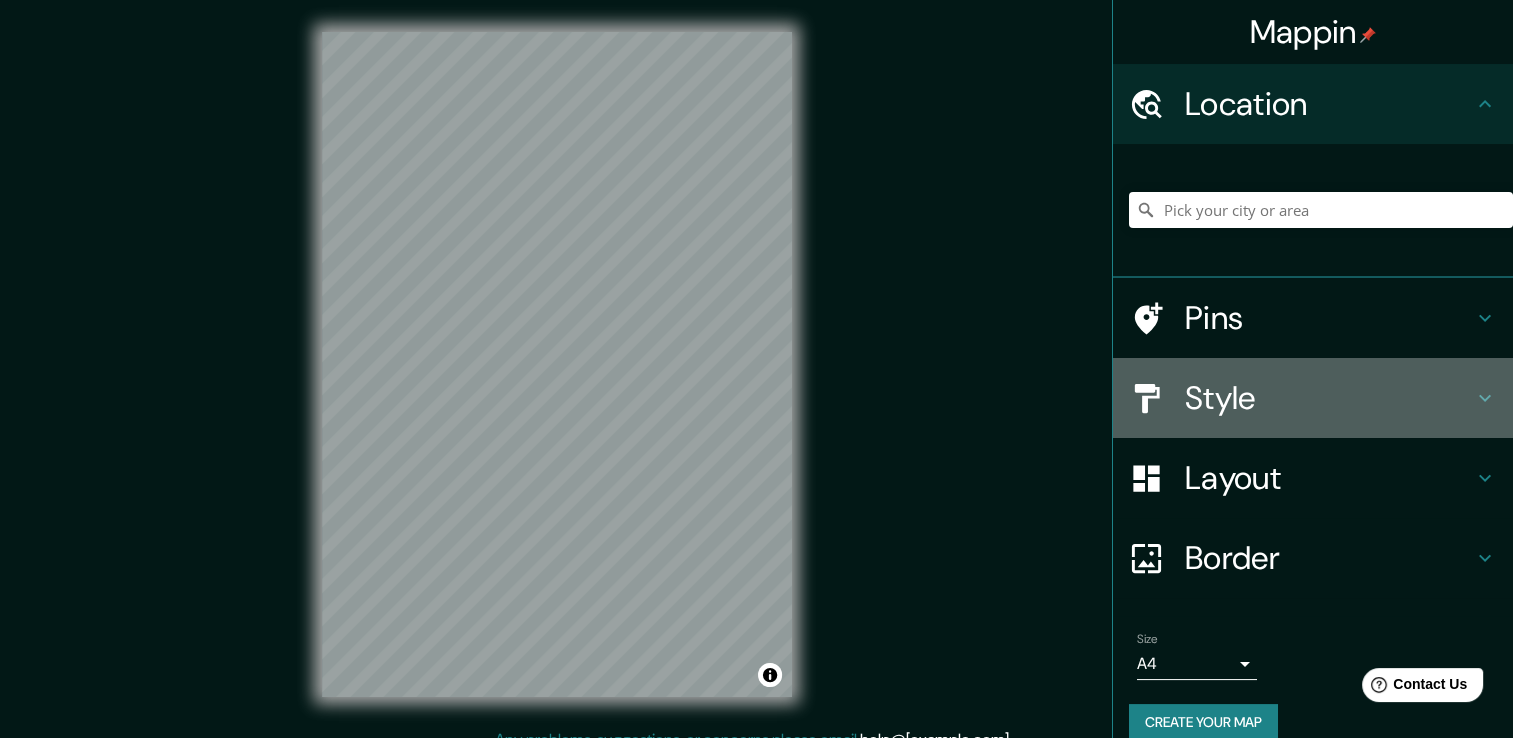 click on "Style" at bounding box center (1329, 398) 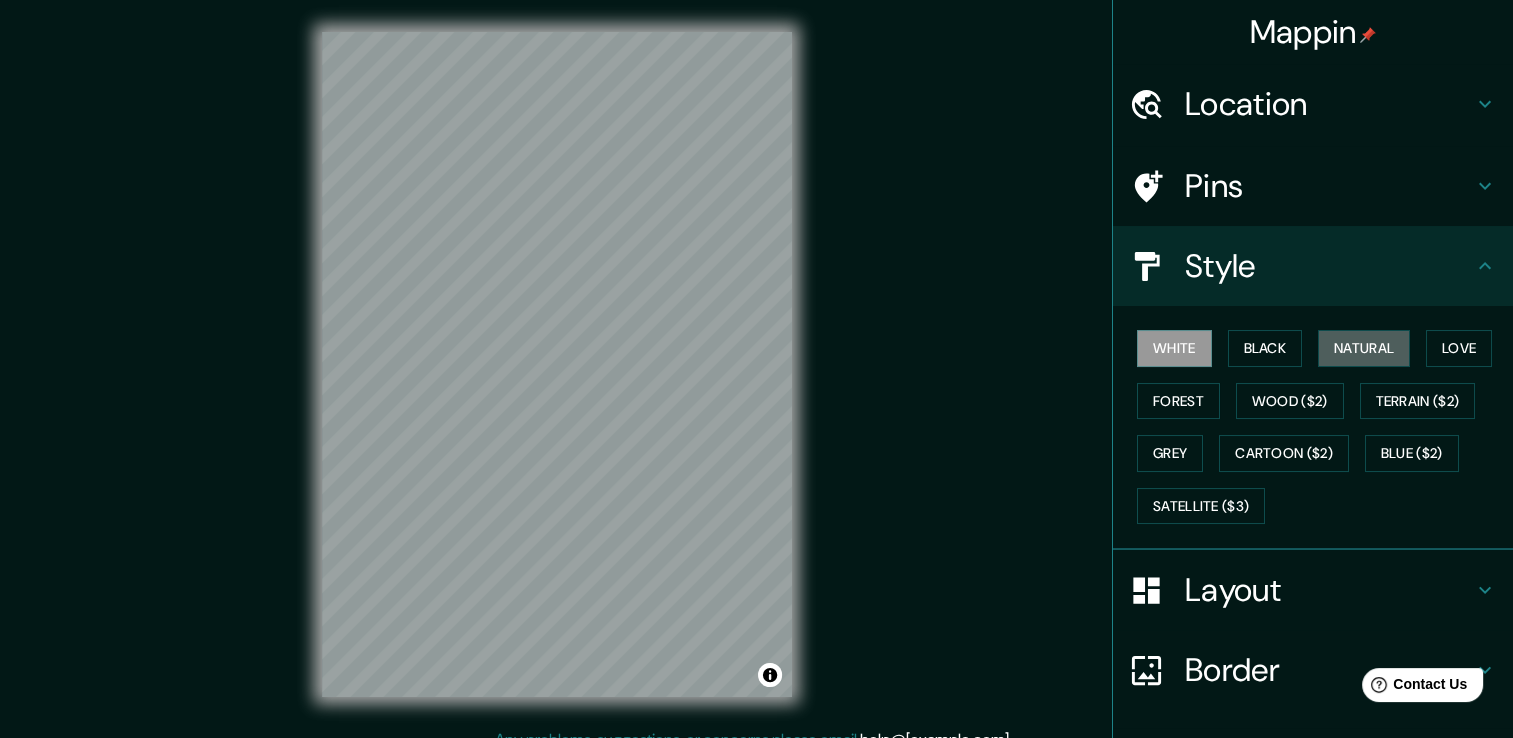 drag, startPoint x: 1336, startPoint y: 352, endPoint x: 824, endPoint y: 304, distance: 514.24506 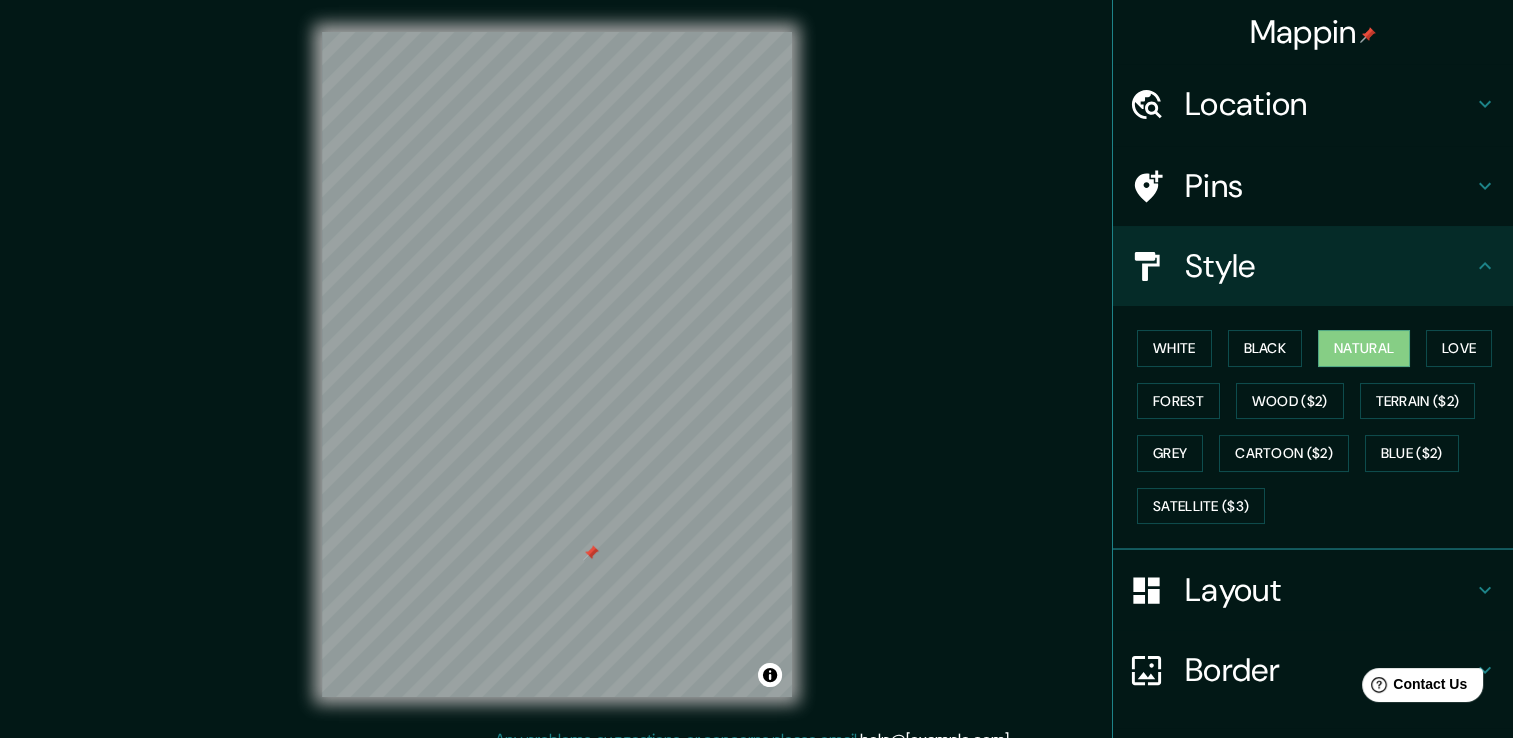 click at bounding box center (591, 553) 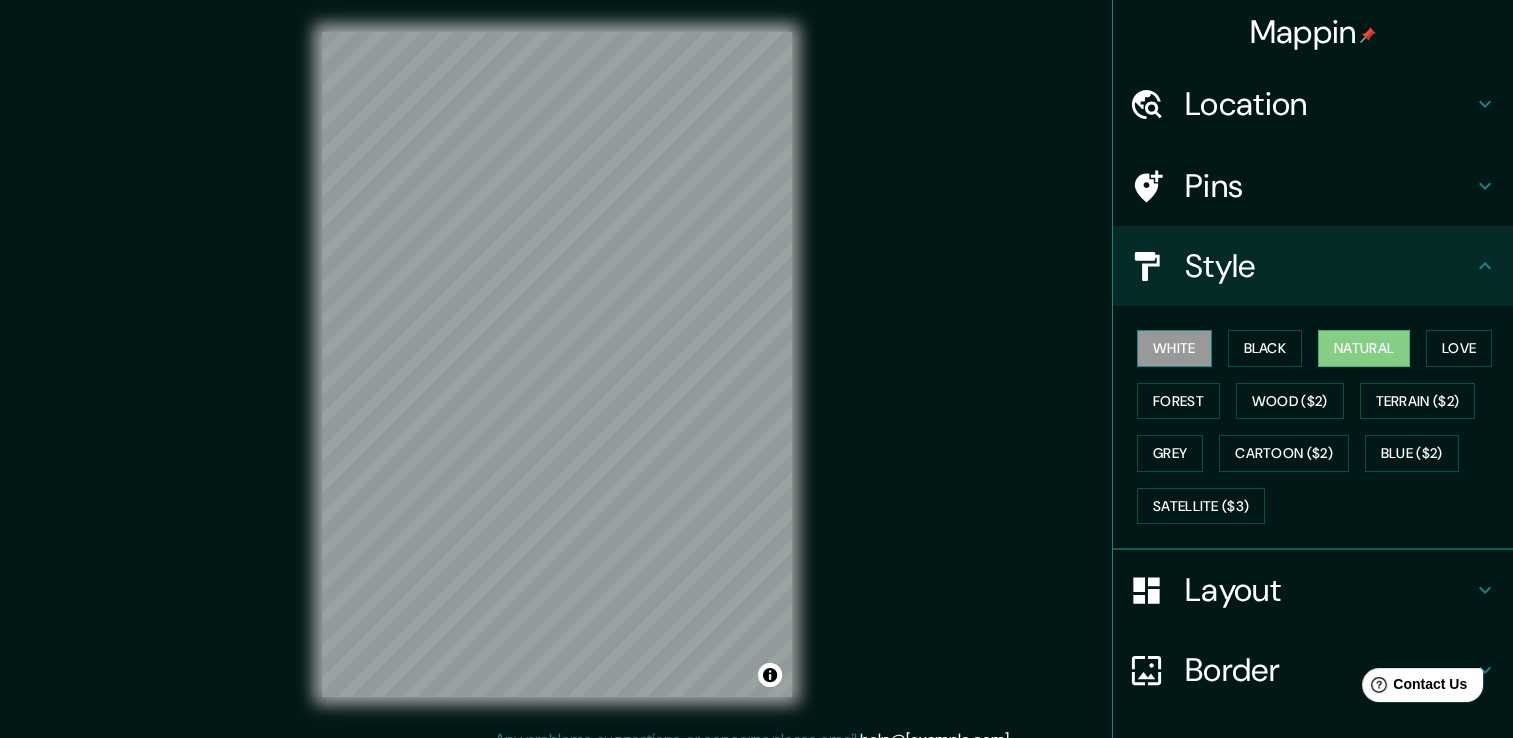 click on "White" at bounding box center [1174, 348] 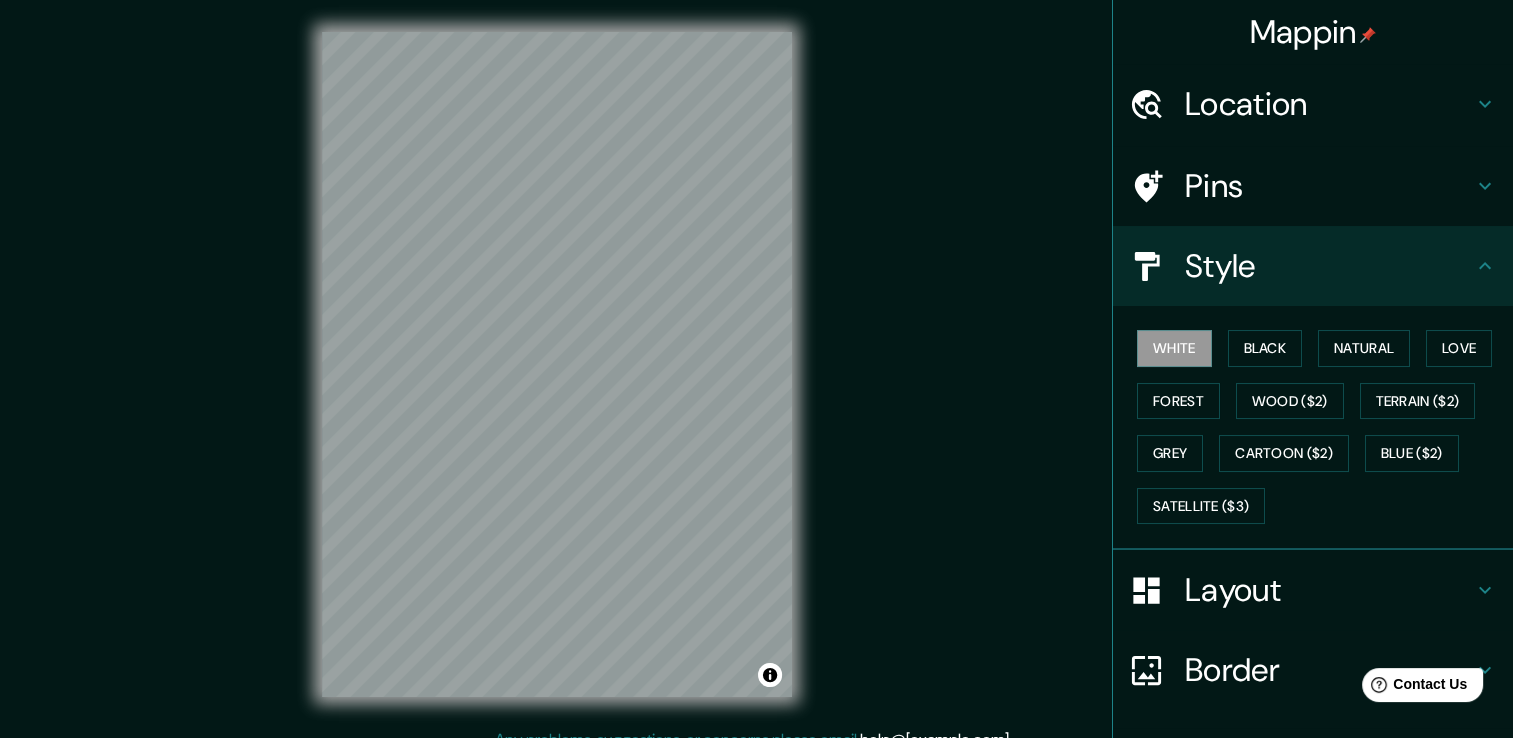 scroll, scrollTop: 3, scrollLeft: 0, axis: vertical 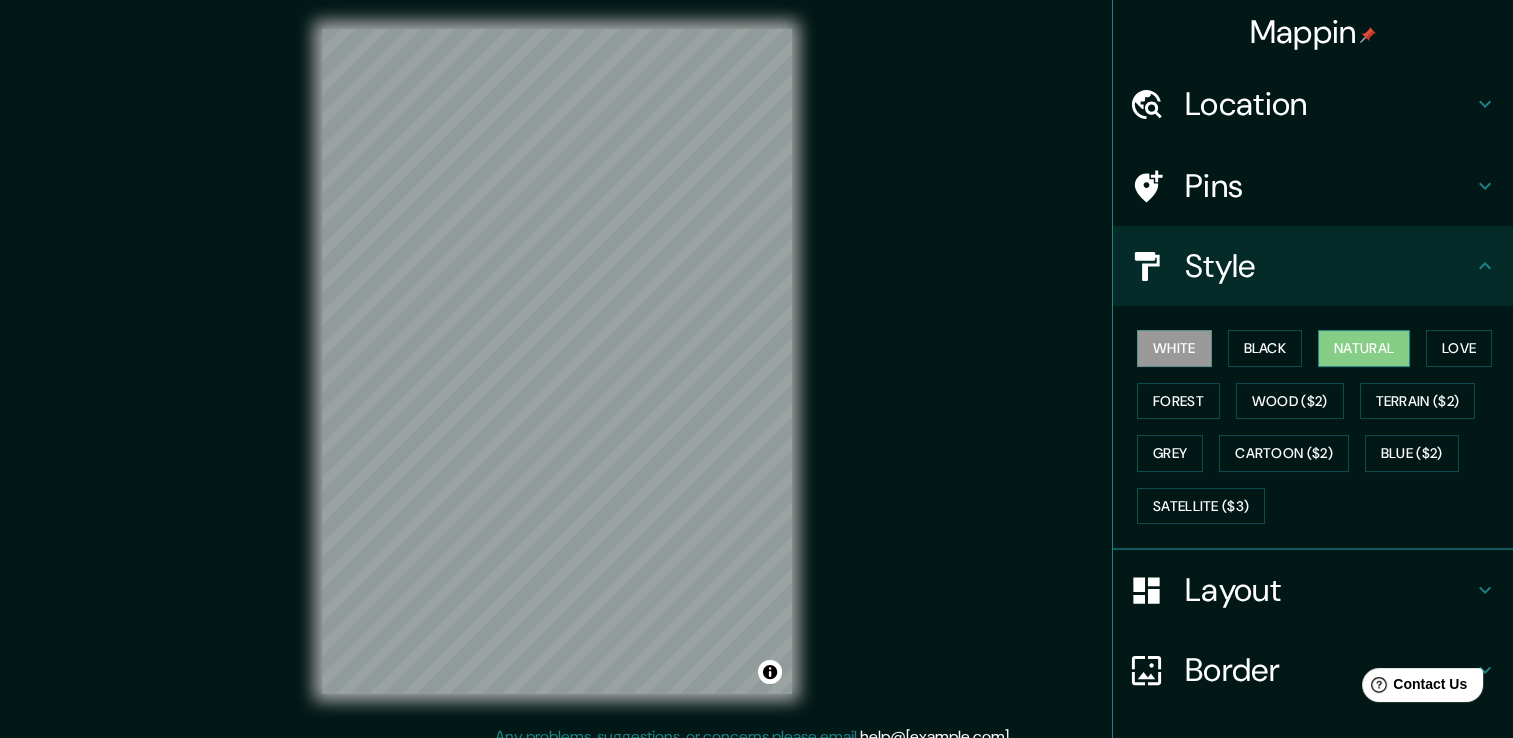 click on "Natural" at bounding box center (1364, 348) 